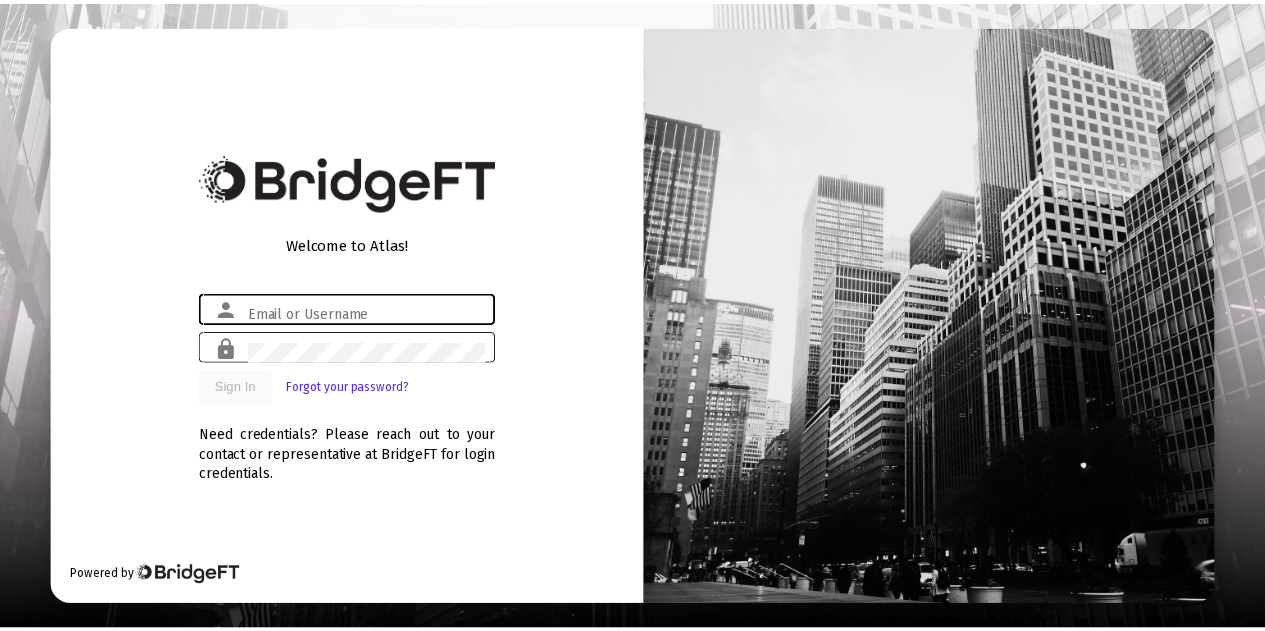 scroll, scrollTop: 0, scrollLeft: 0, axis: both 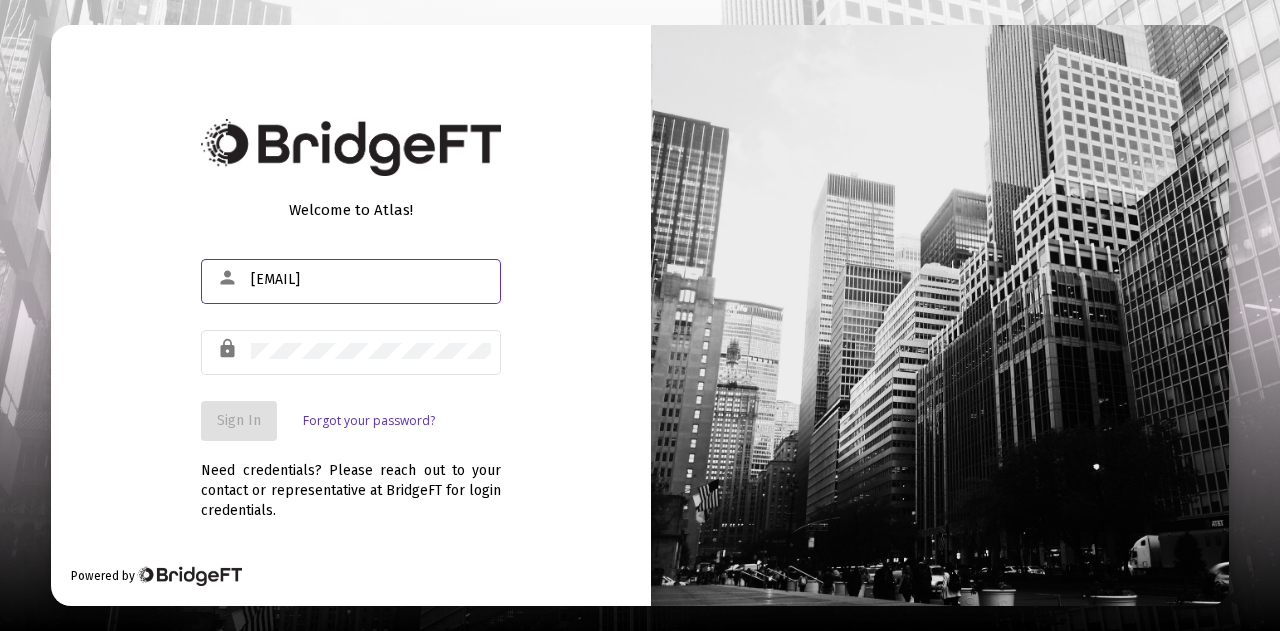 type on "[EMAIL]" 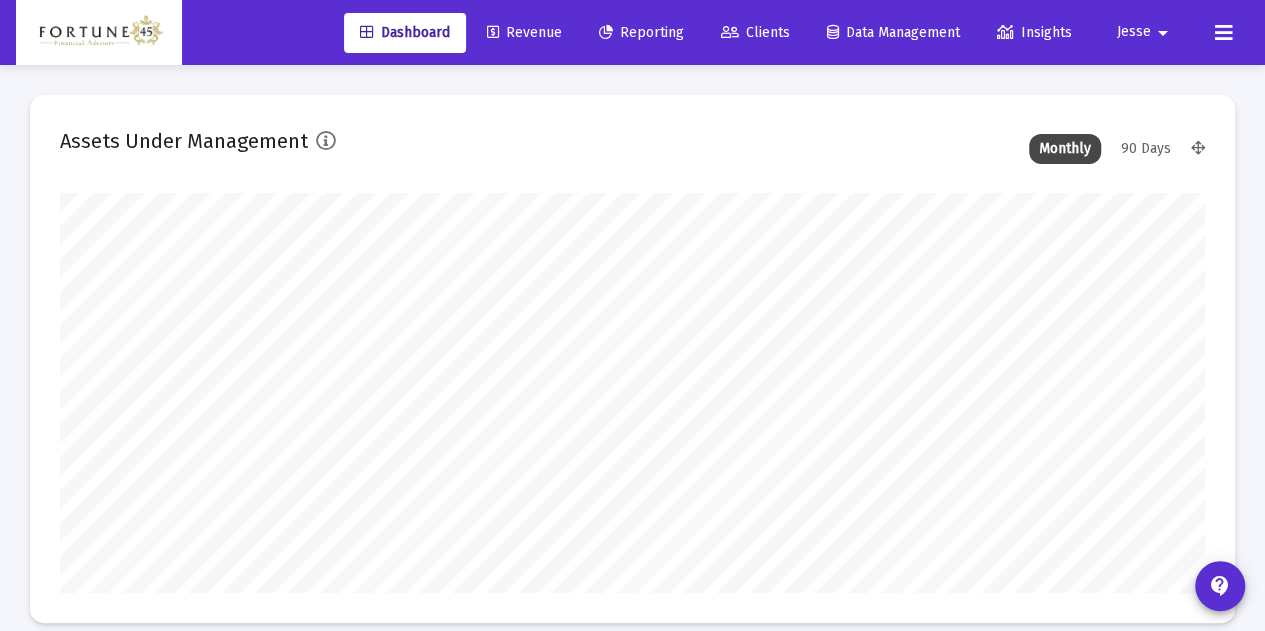 scroll, scrollTop: 999600, scrollLeft: 998855, axis: both 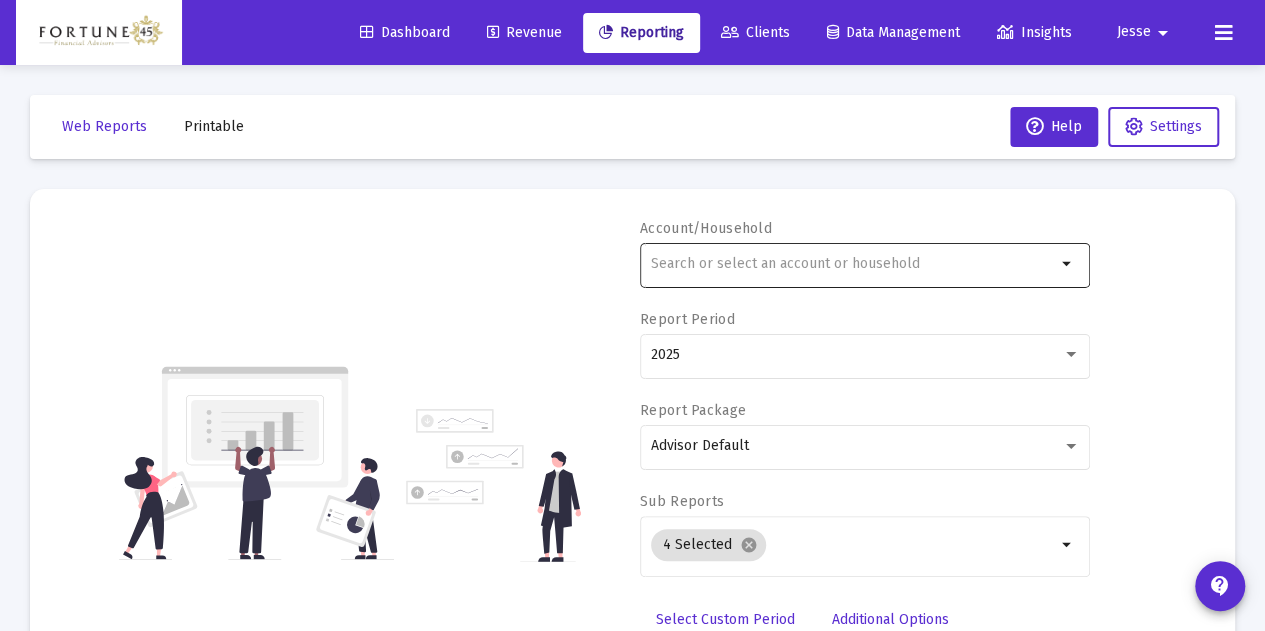 click at bounding box center (853, 264) 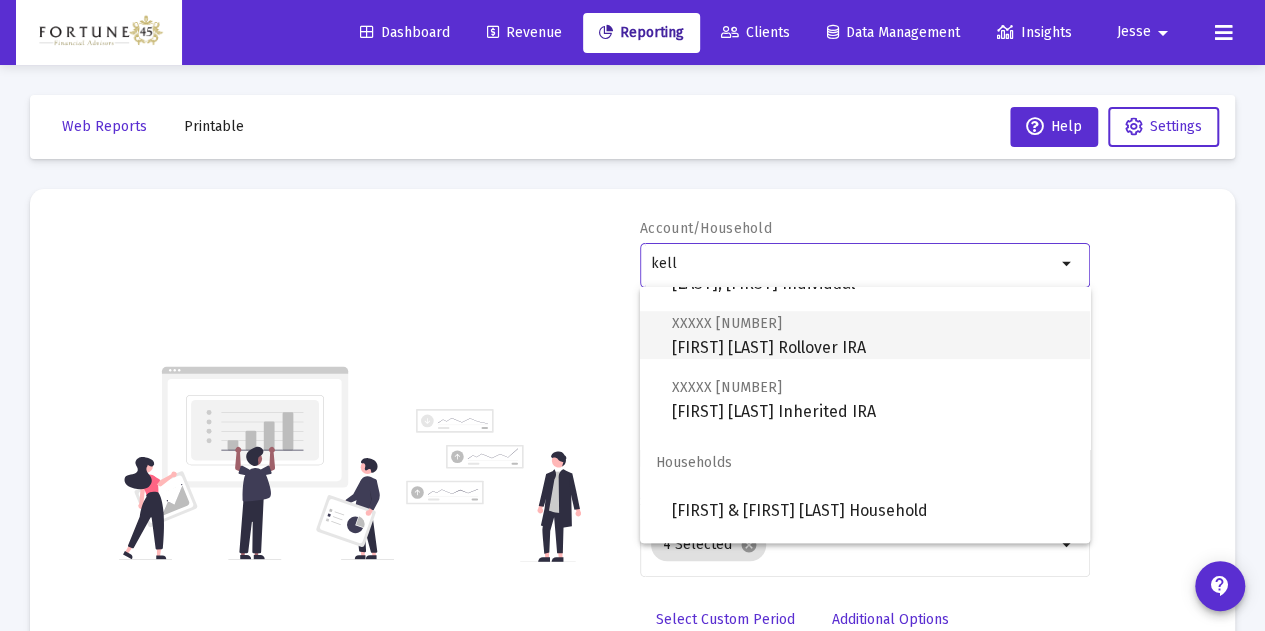 scroll, scrollTop: 700, scrollLeft: 0, axis: vertical 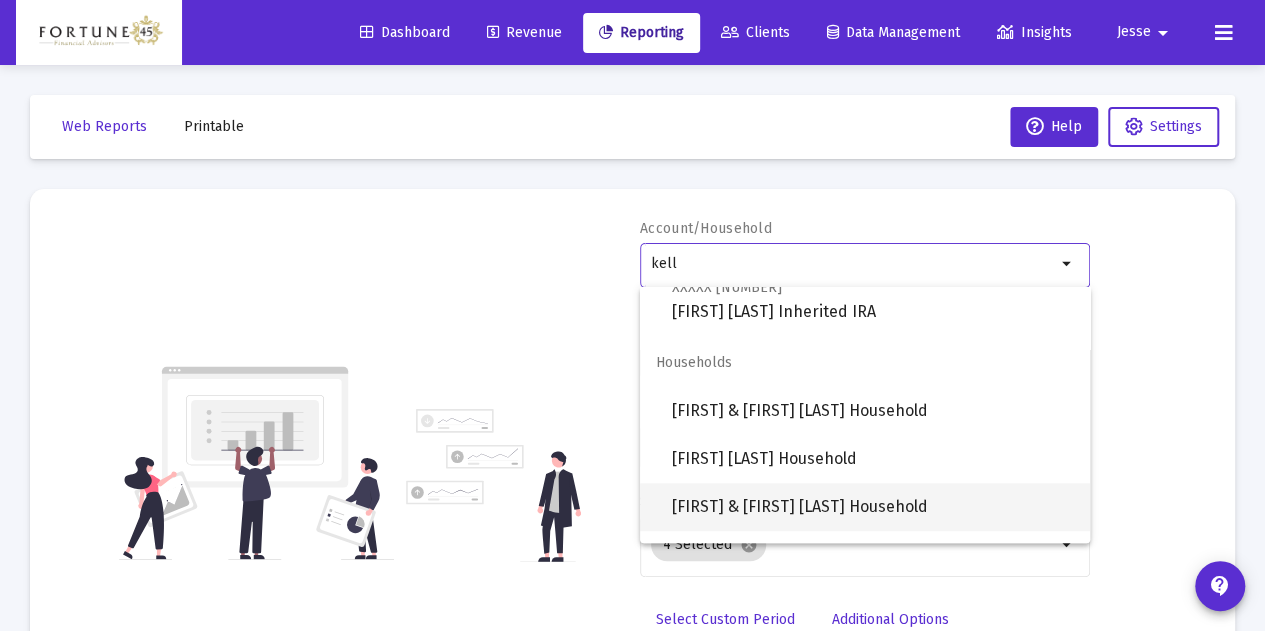 click on "[FIRST] & [FIRST] [LAST] Household" at bounding box center (873, 507) 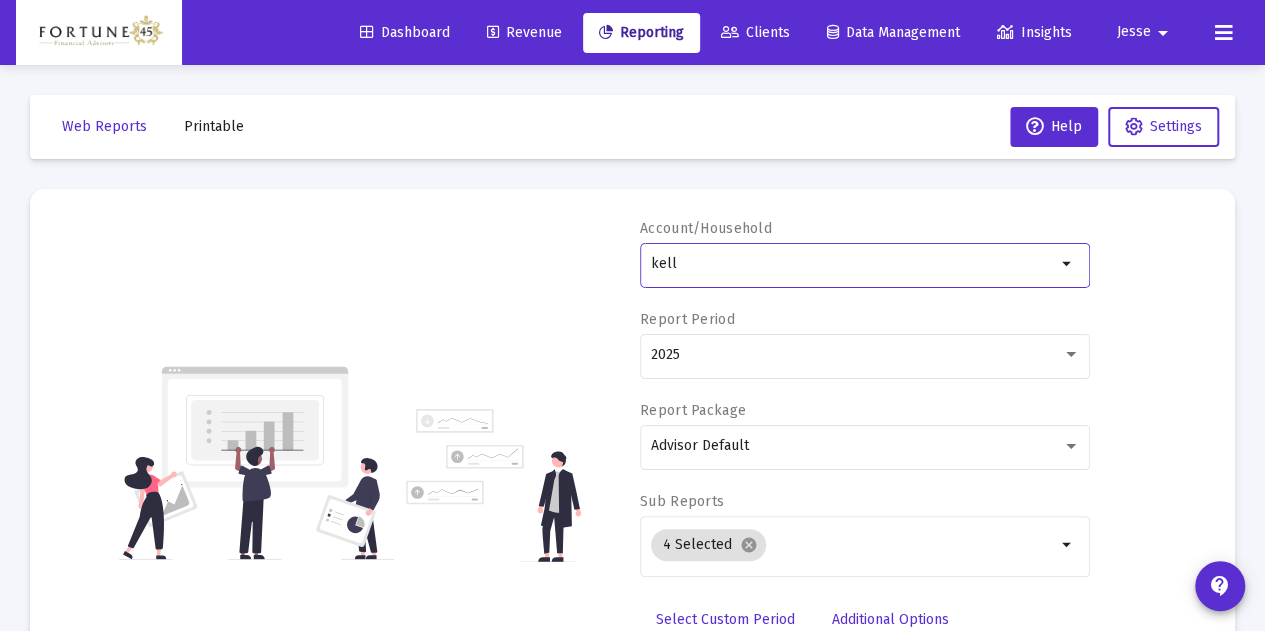type on "[FIRST] & [FIRST] [LAST] Household" 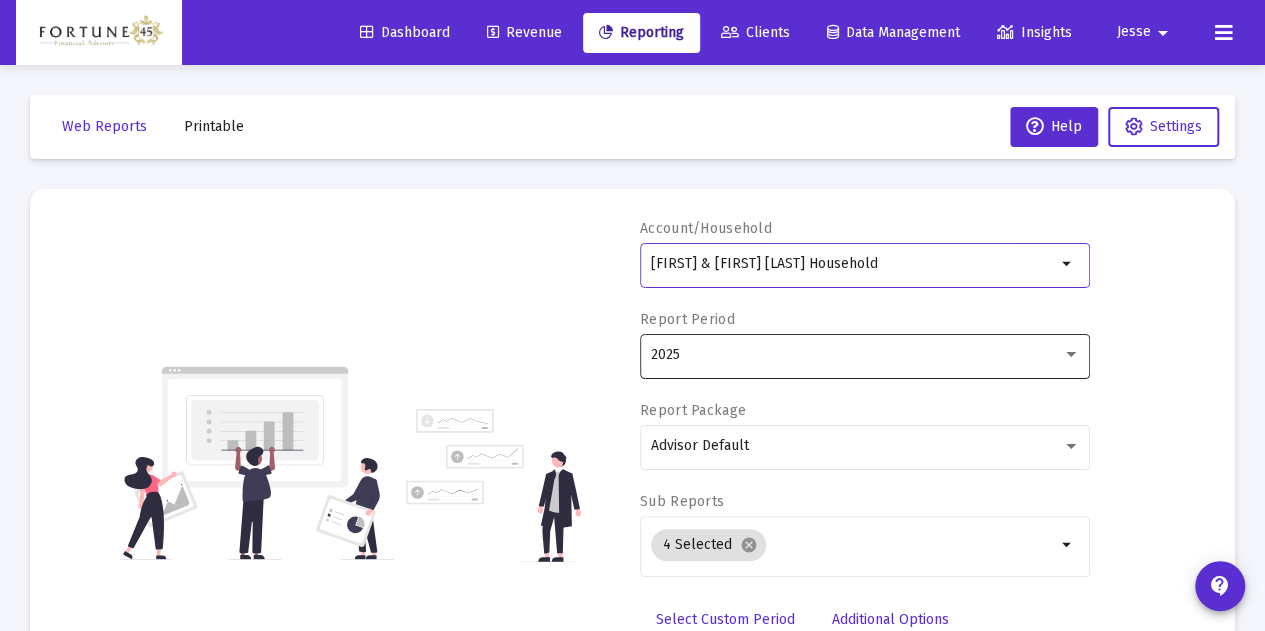 scroll, scrollTop: 100, scrollLeft: 0, axis: vertical 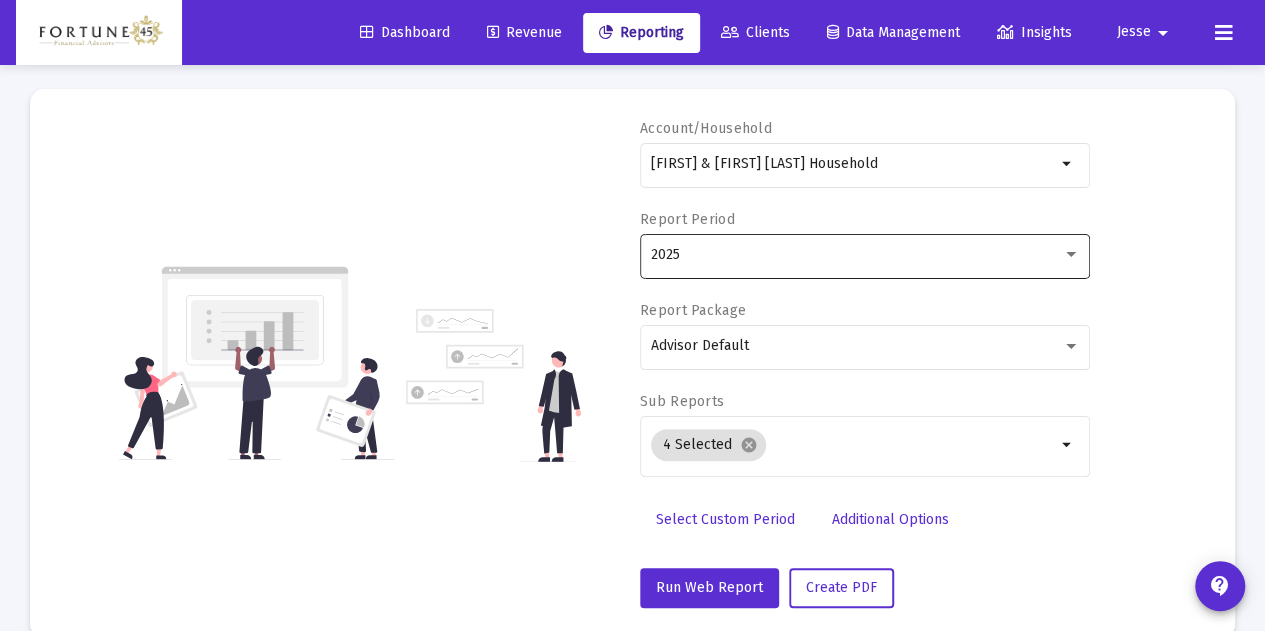 click on "2025" 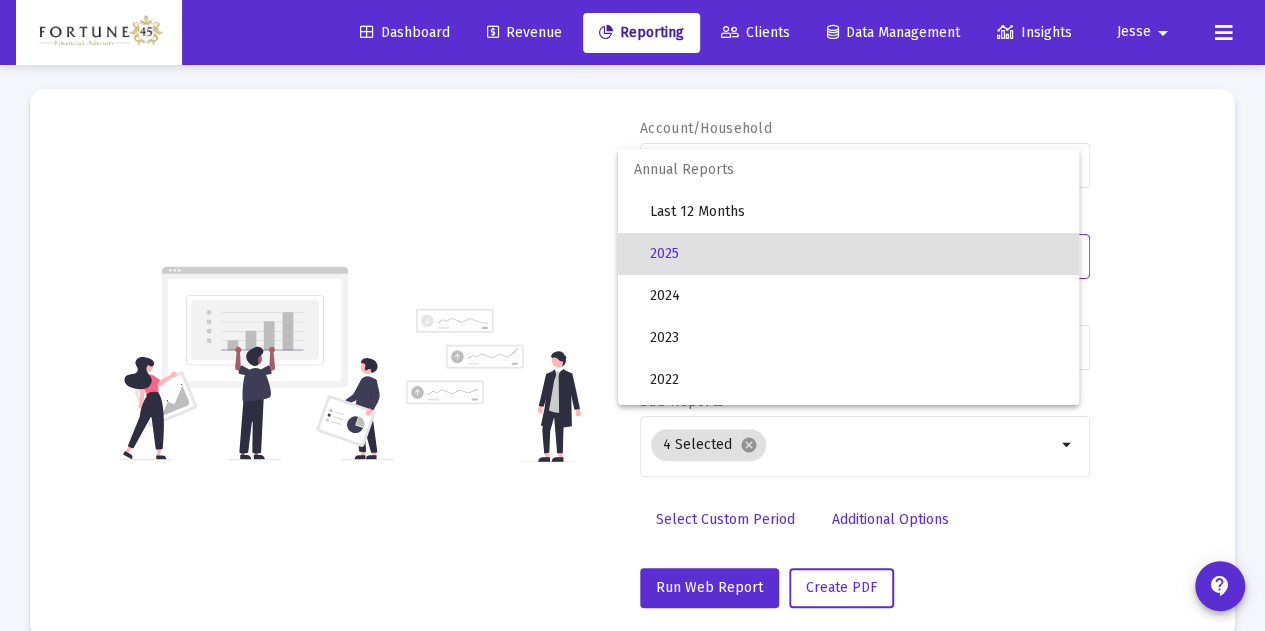 click at bounding box center [632, 315] 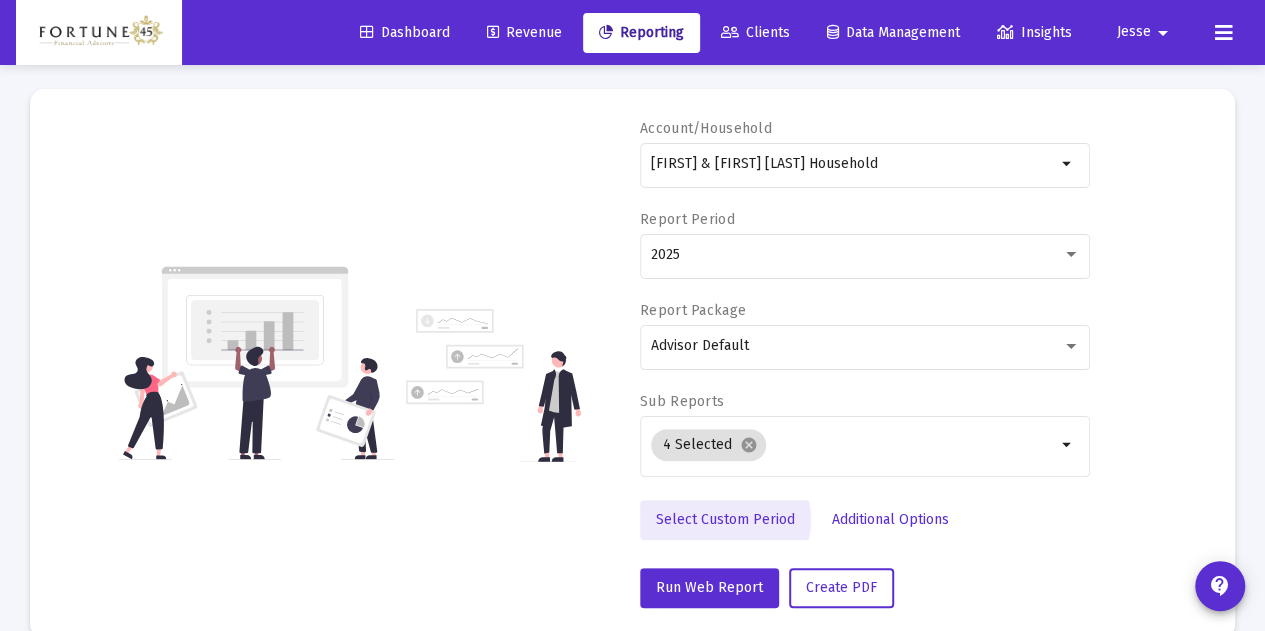 click on "Select Custom Period" 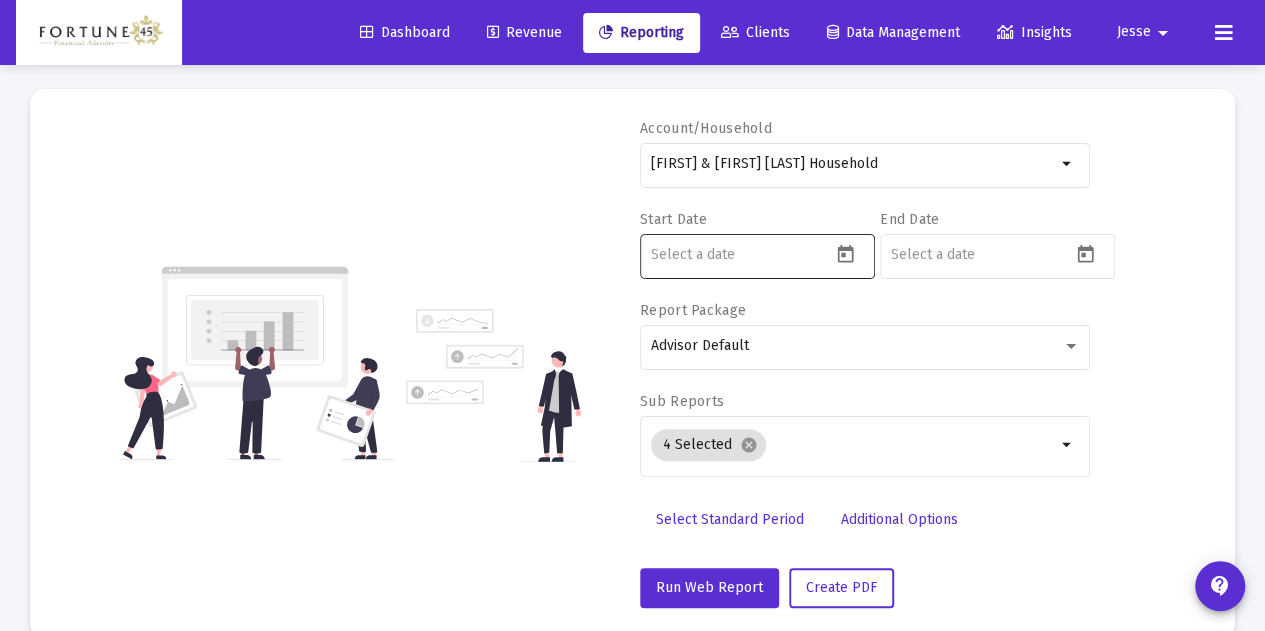 click 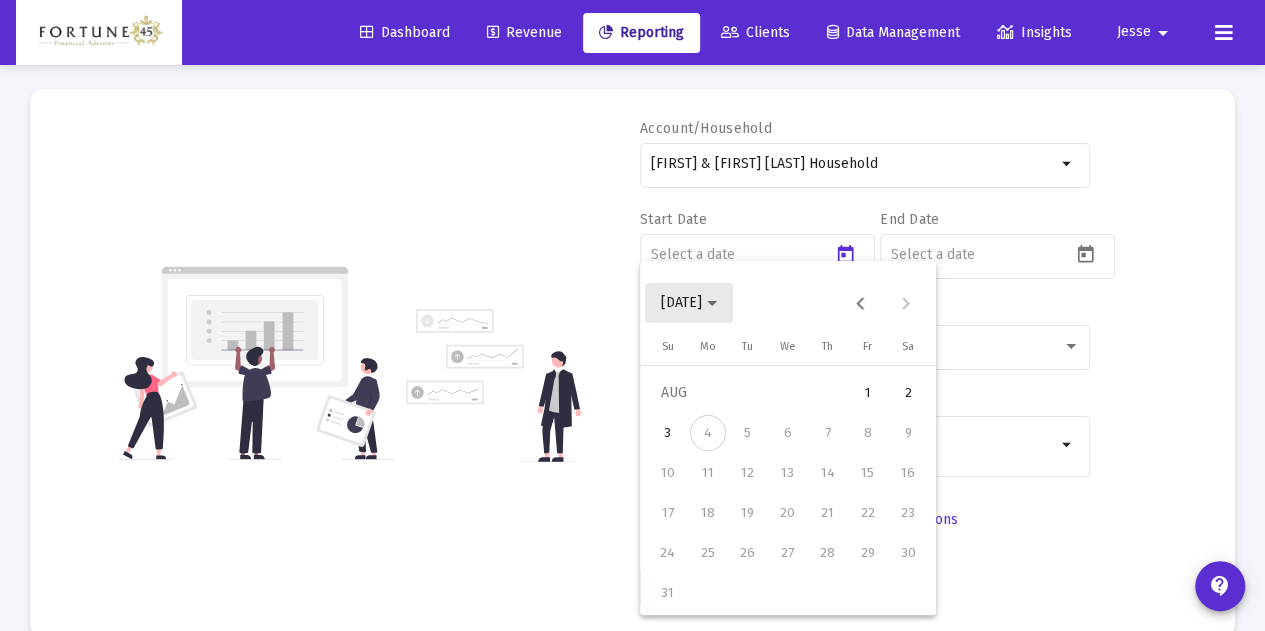click on "[DATE]" at bounding box center (689, 302) 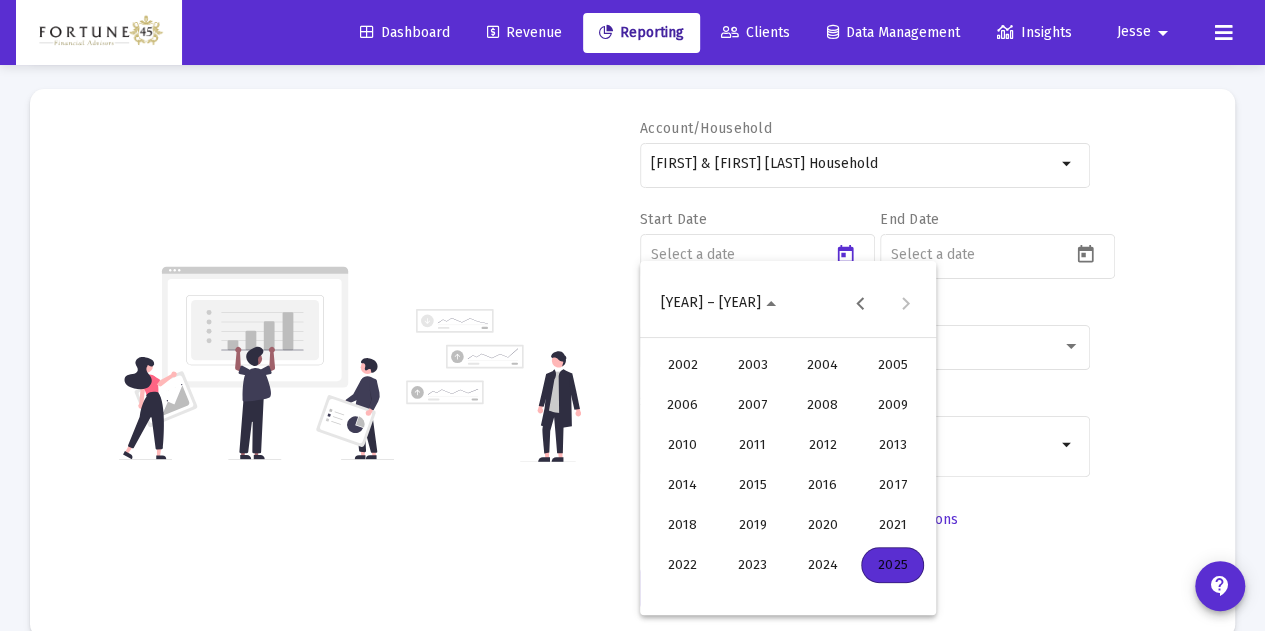 click on "2025" at bounding box center (892, 565) 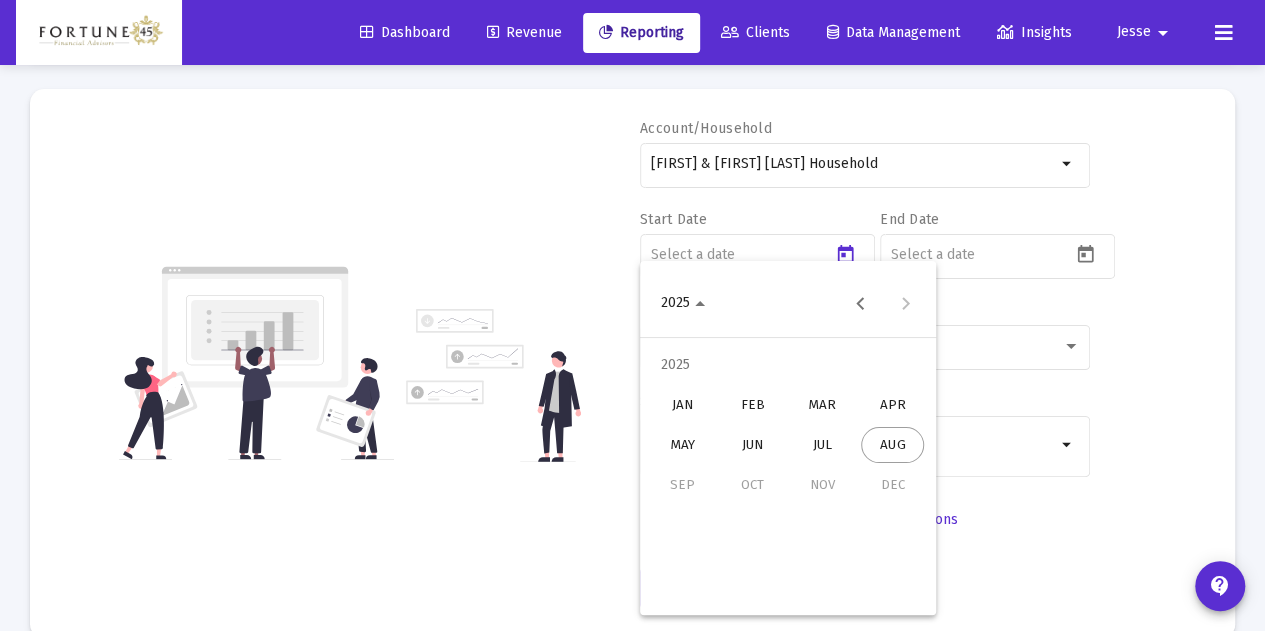 click on "JAN" at bounding box center [682, 405] 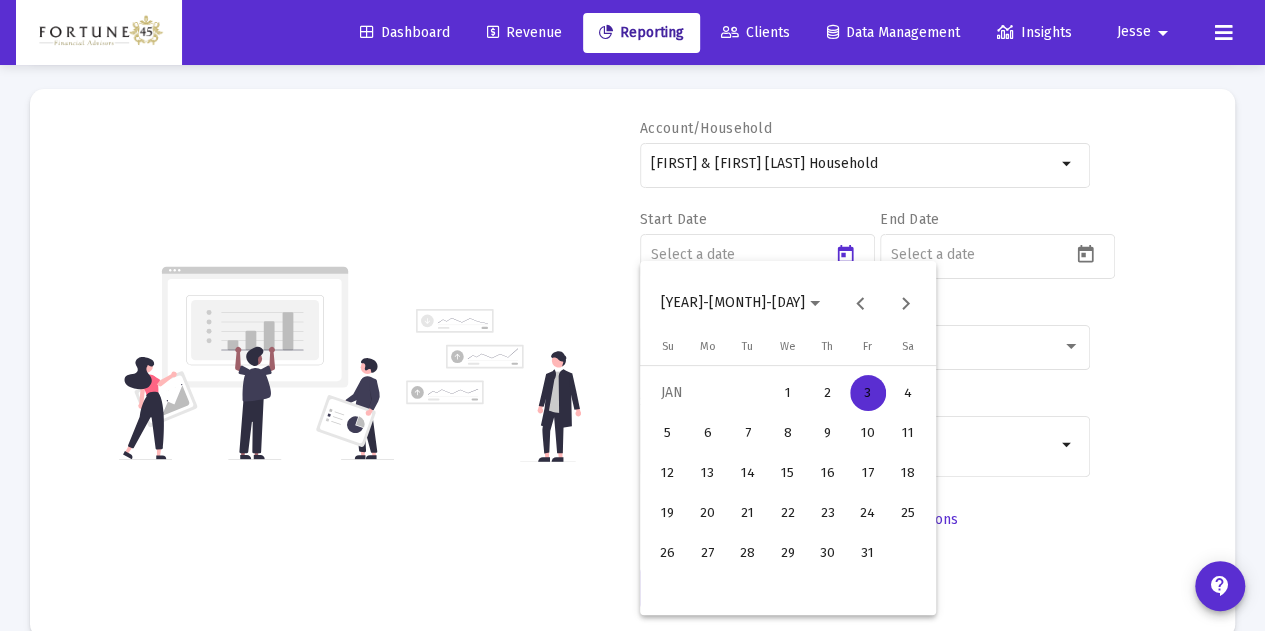 click on "1" at bounding box center [788, 393] 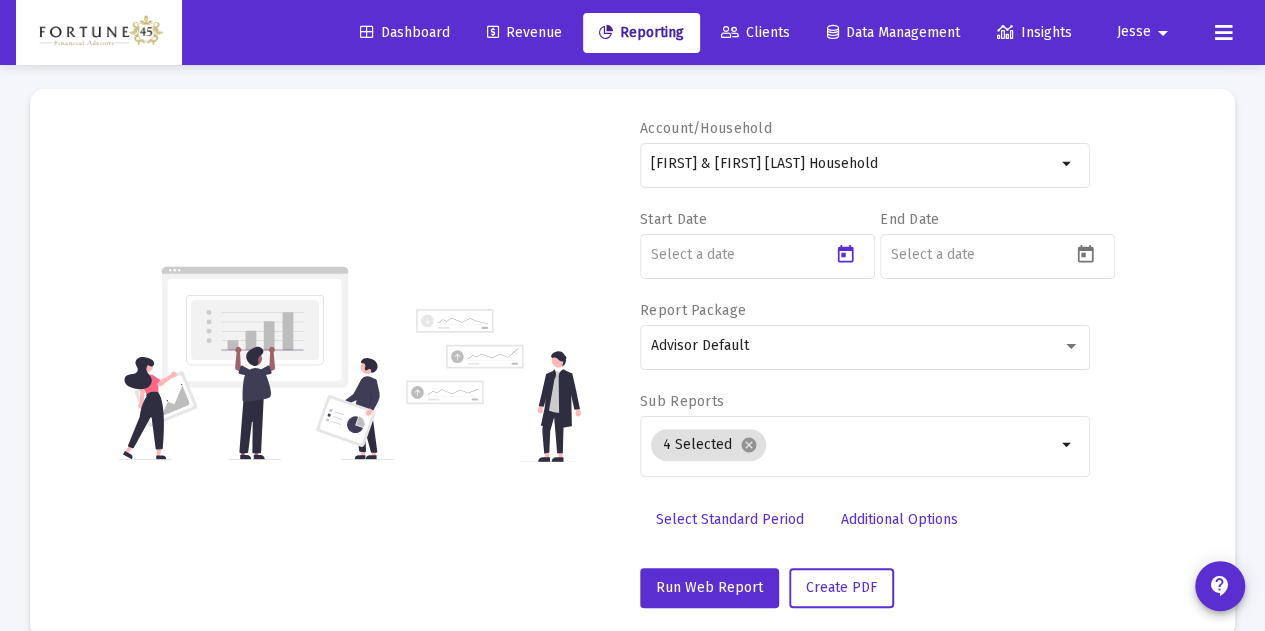 type on "2025-01-01" 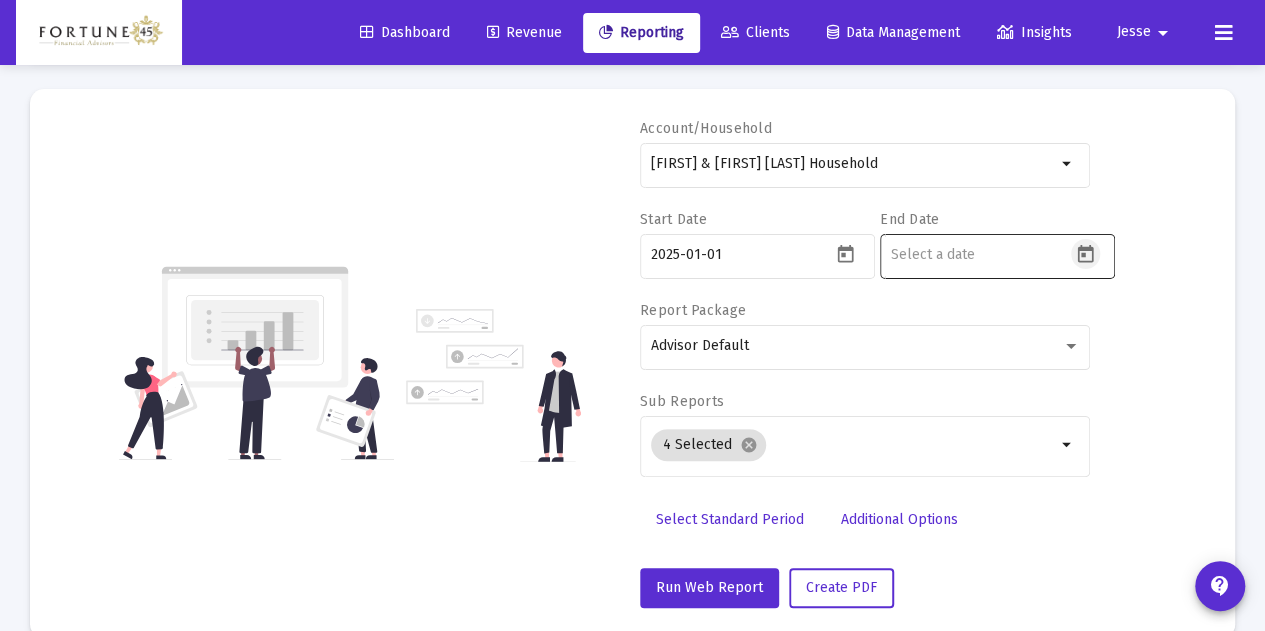 click 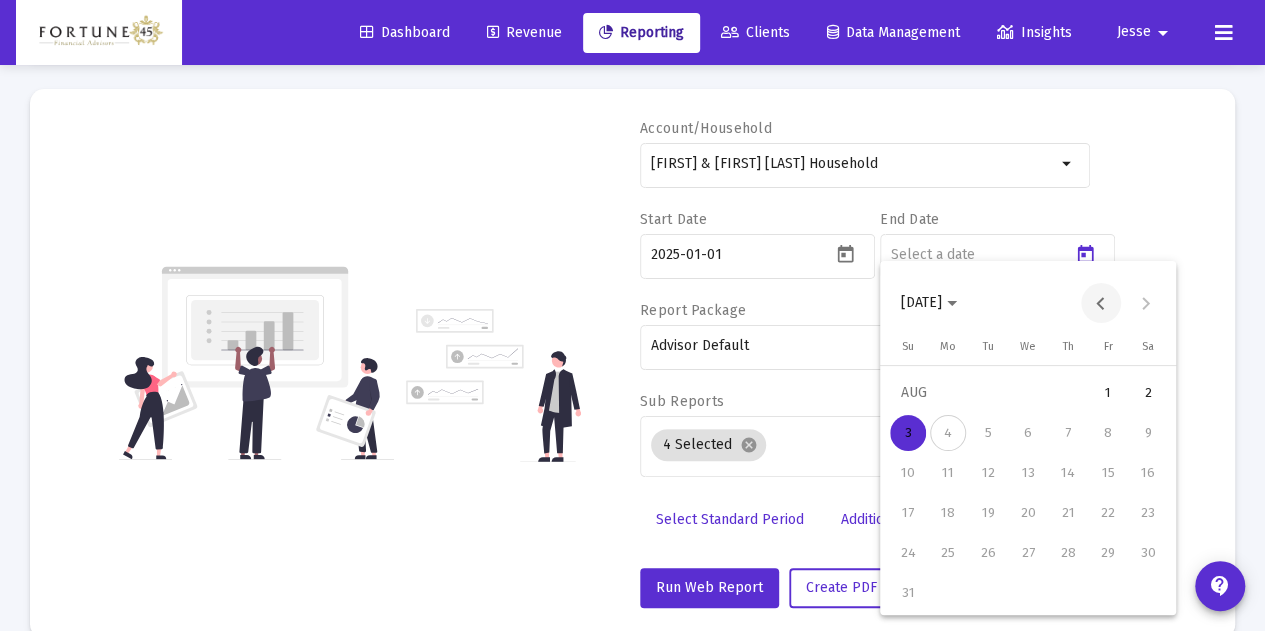 click at bounding box center (1101, 303) 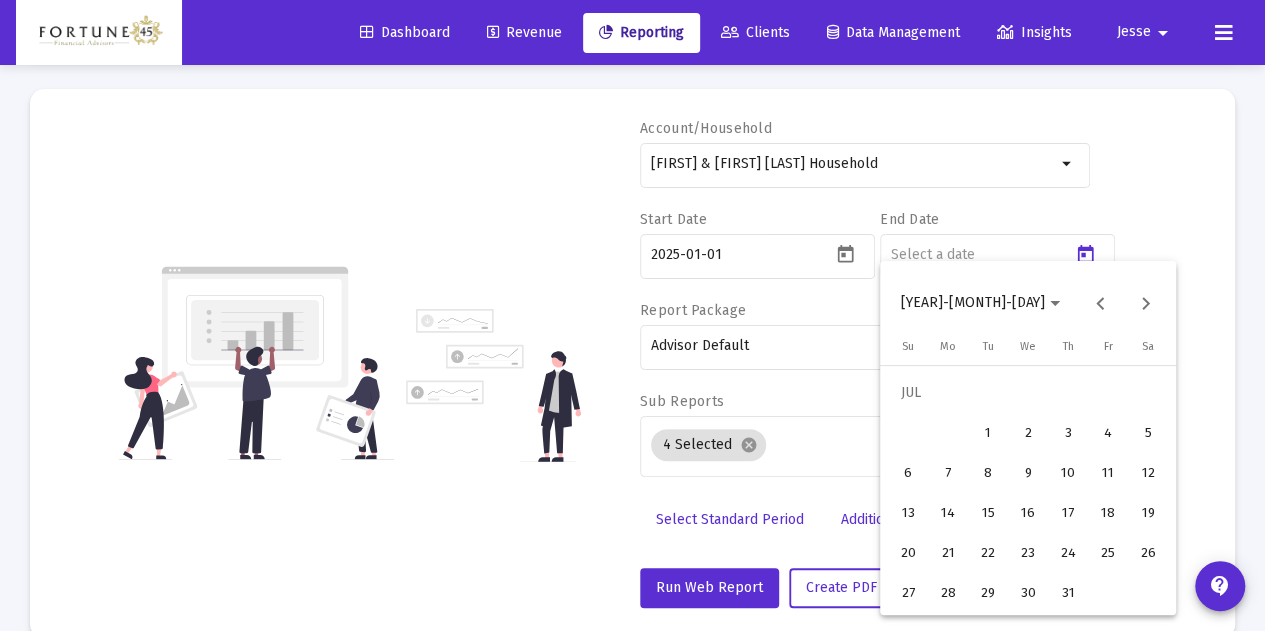 click on "31" at bounding box center [1068, 593] 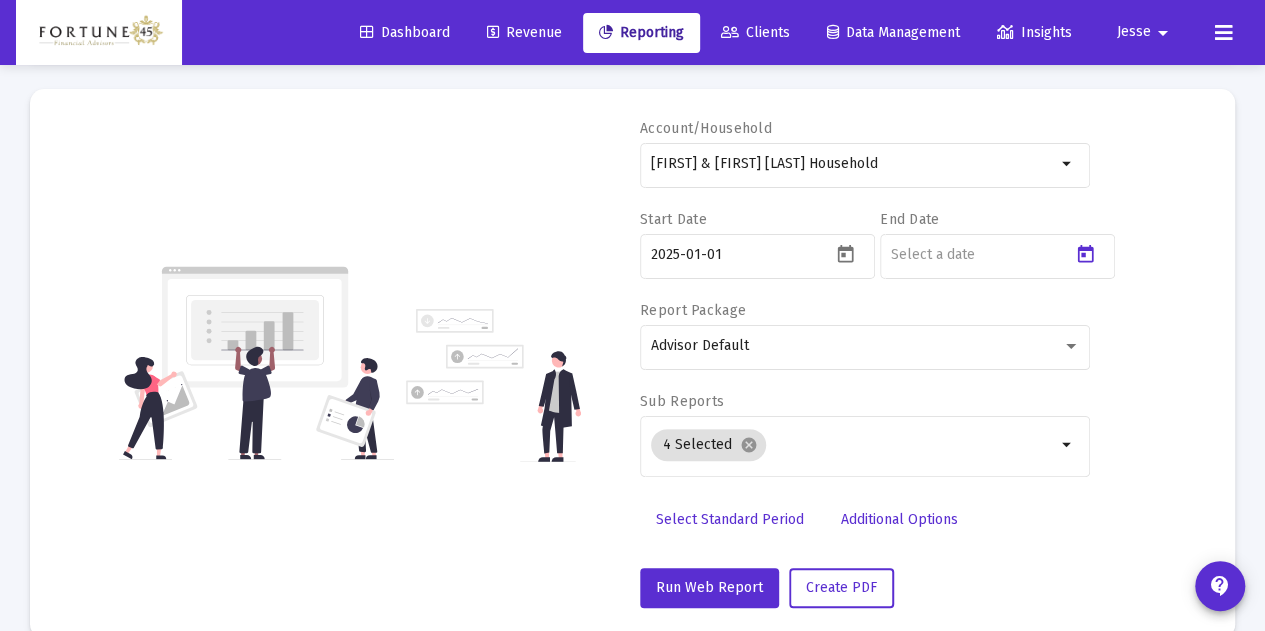 type on "2025-07-31" 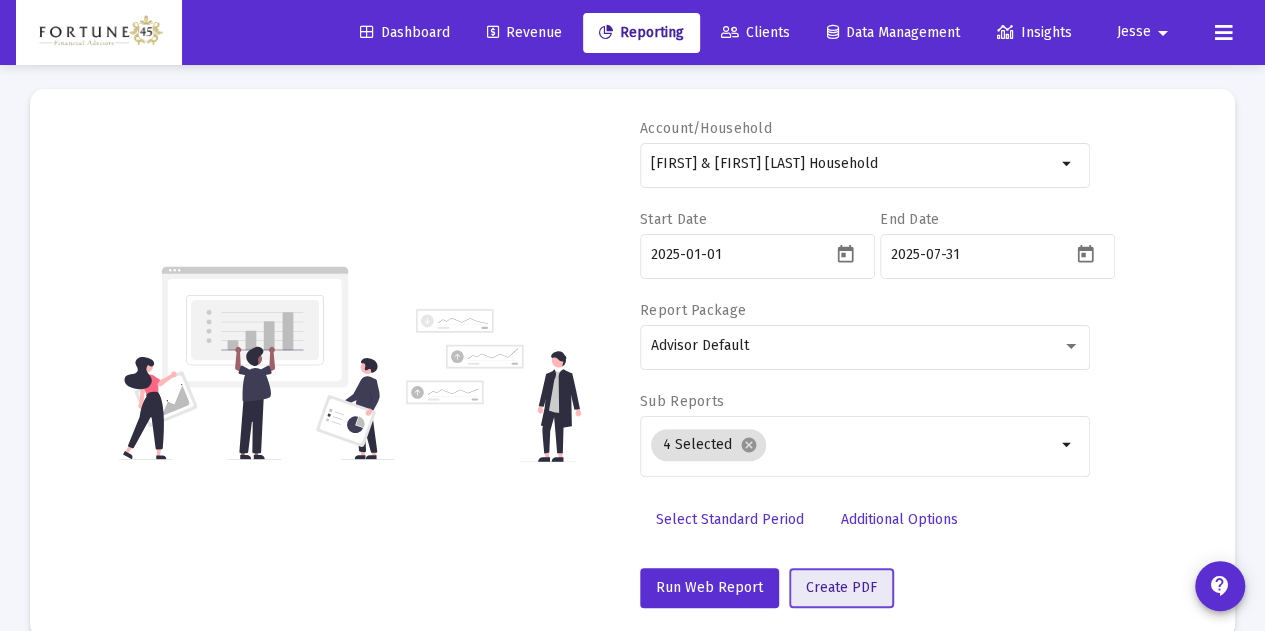 click on "Create PDF" 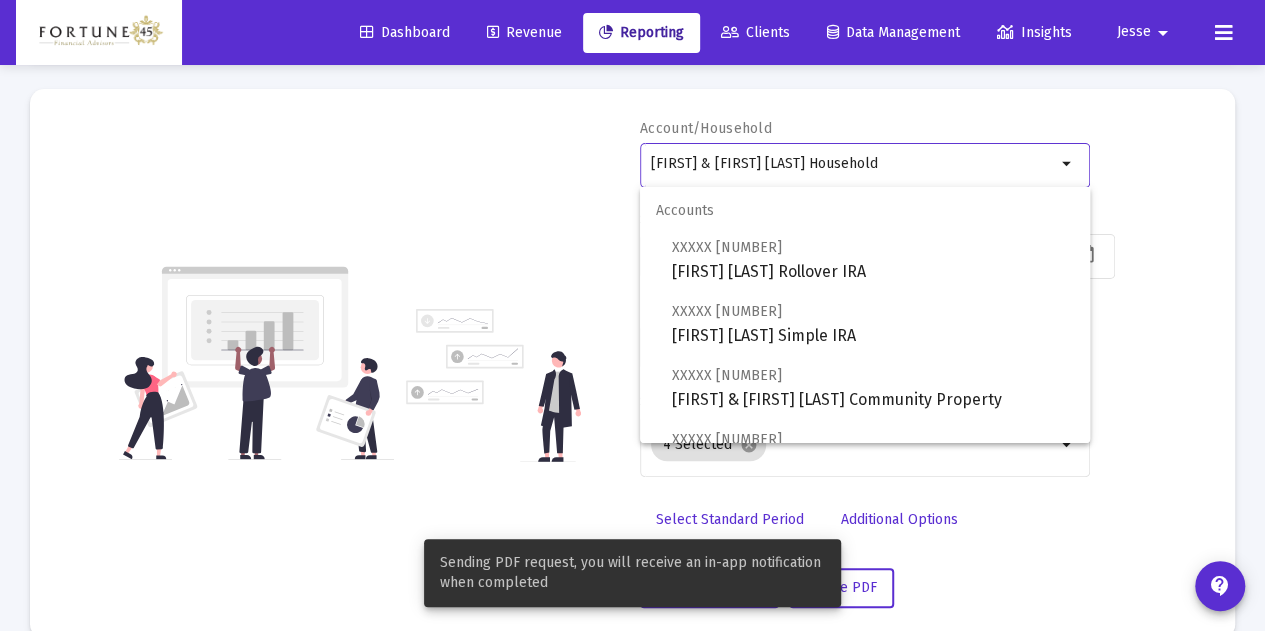 click on "[FIRST] & [FIRST] [LAST] Household" at bounding box center [853, 164] 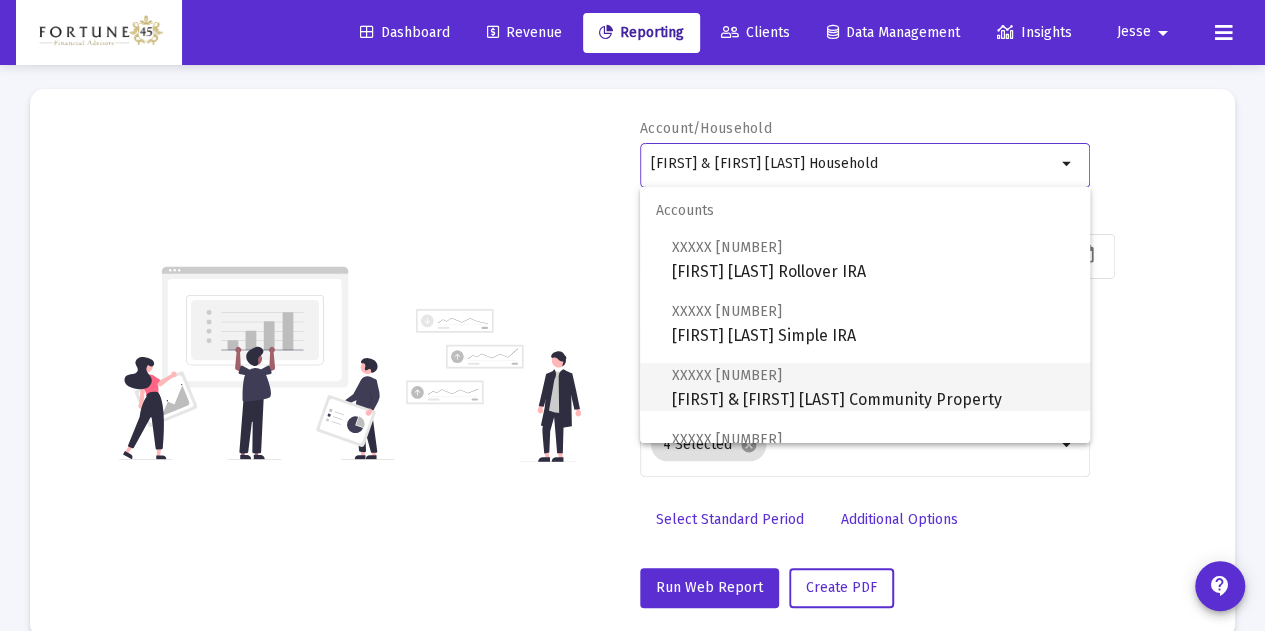 click on "XXXXX [NUMBER]  [FIRST] & [FIRST] [LAST] Community Property" at bounding box center (873, 387) 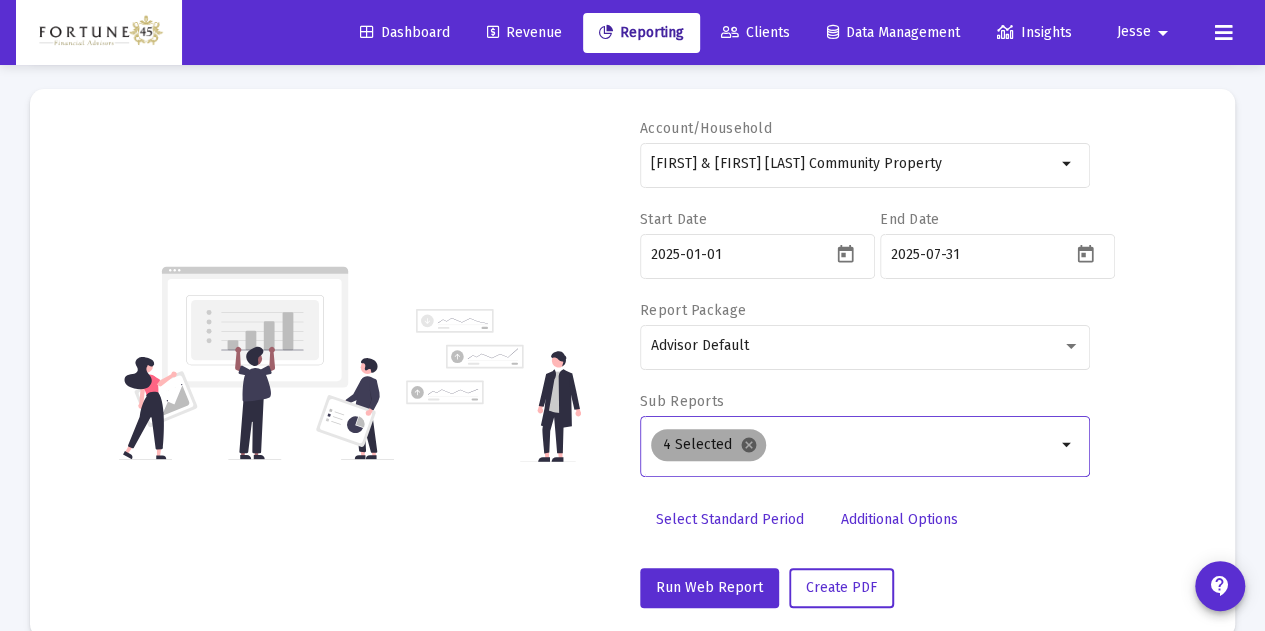 click on "cancel" at bounding box center [749, 445] 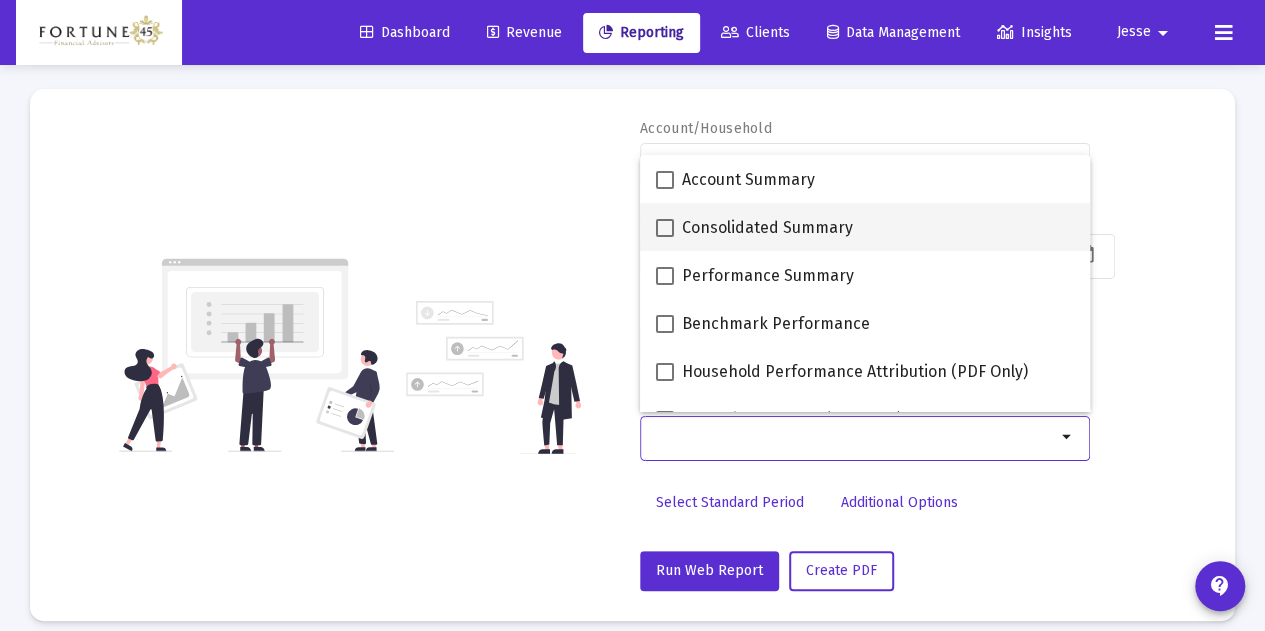 click on "Consolidated Summary" at bounding box center [767, 228] 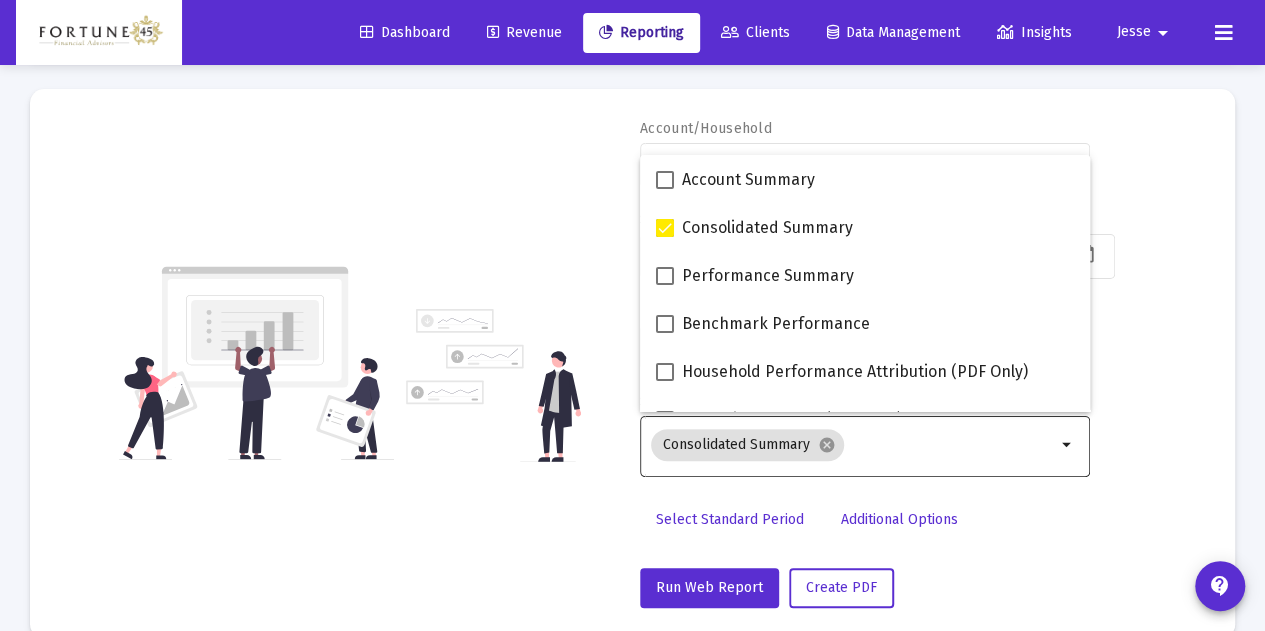 click 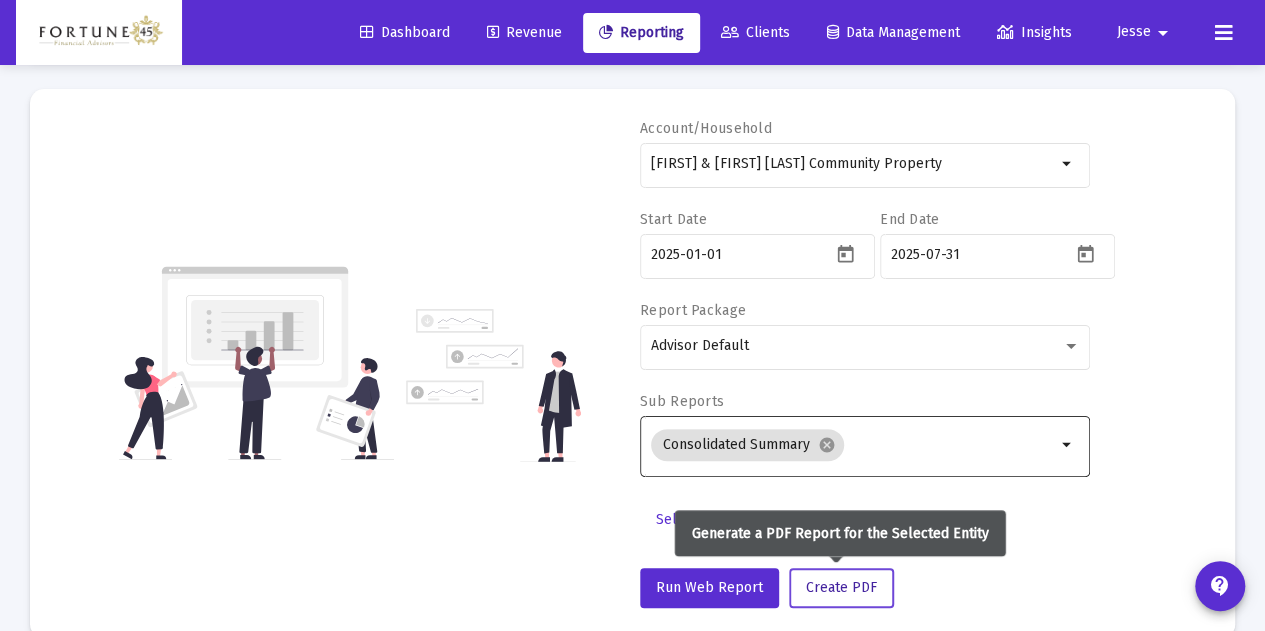 click on "Create PDF" 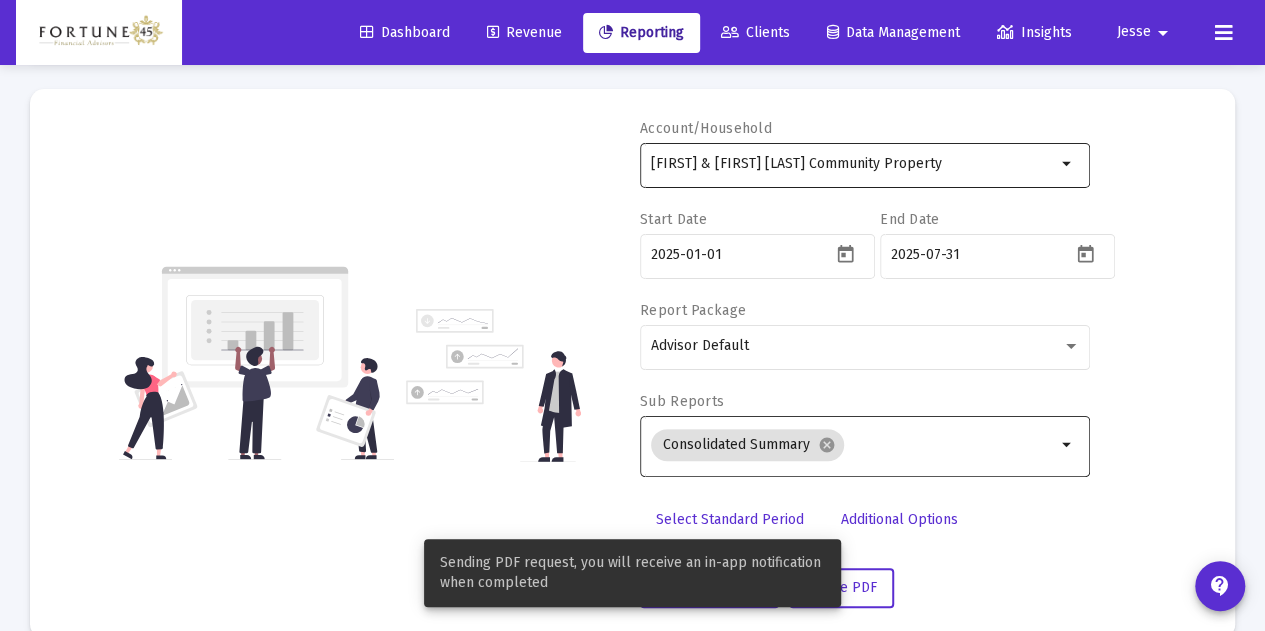 click on "[FIRST] & [FIRST] [LAST] Community Property" 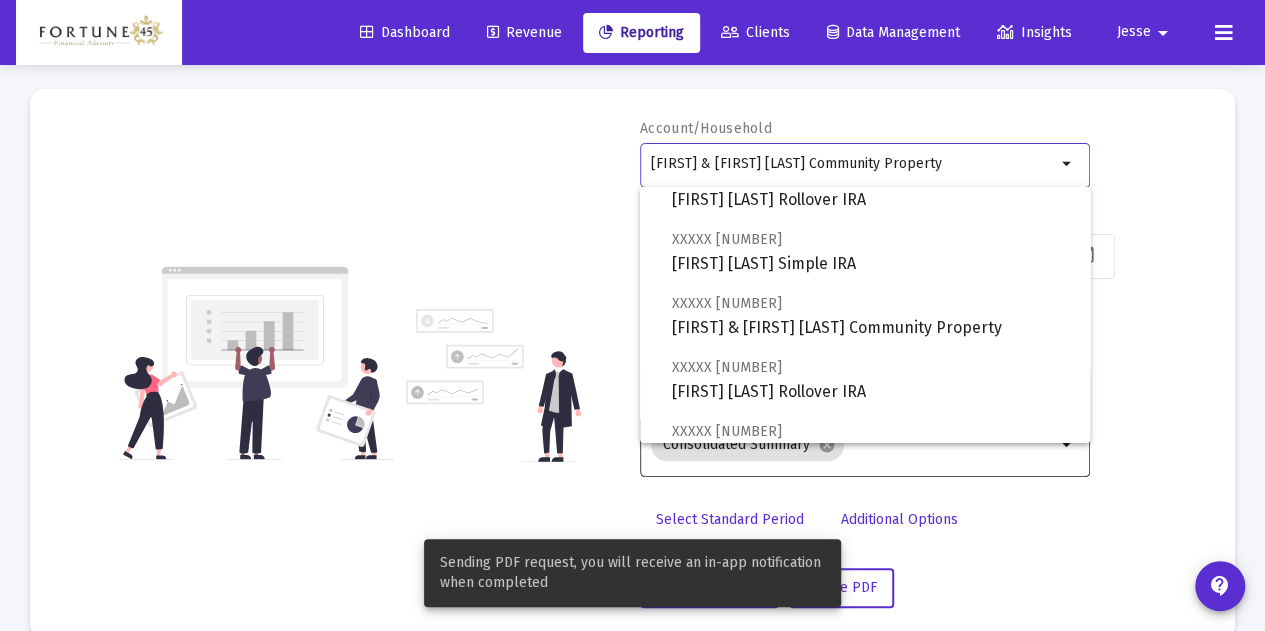 scroll, scrollTop: 100, scrollLeft: 0, axis: vertical 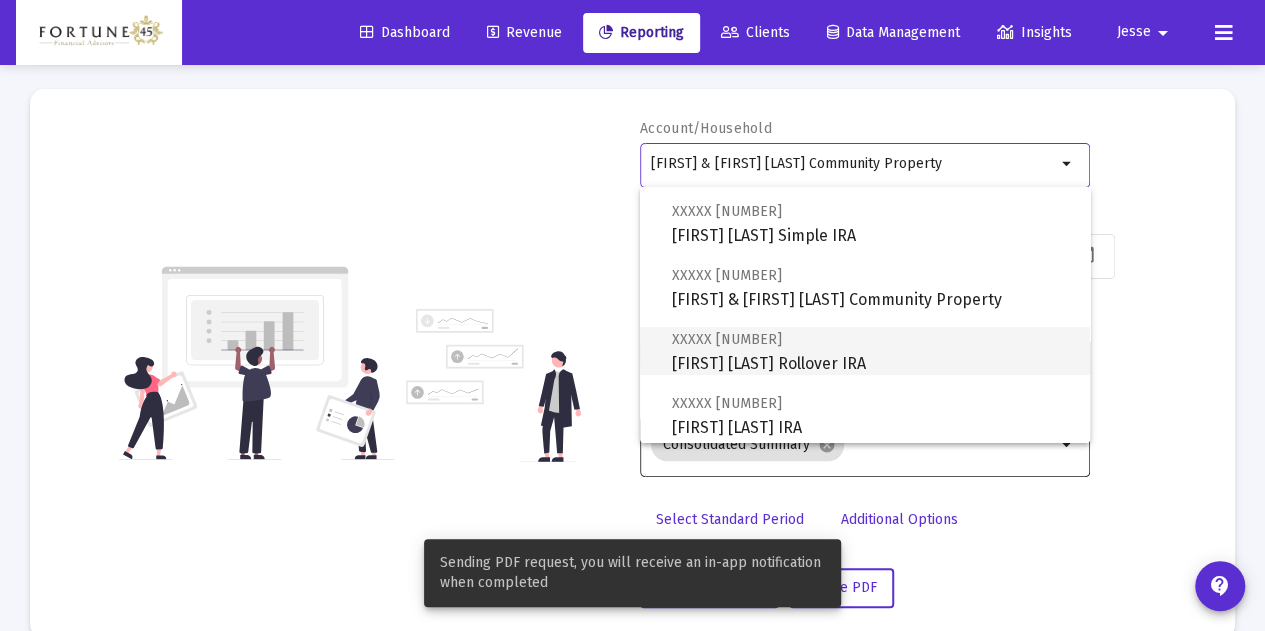 click on "XXXXX [NUMBER]  [FIRST] [LAST] Rollover IRA" at bounding box center [873, 351] 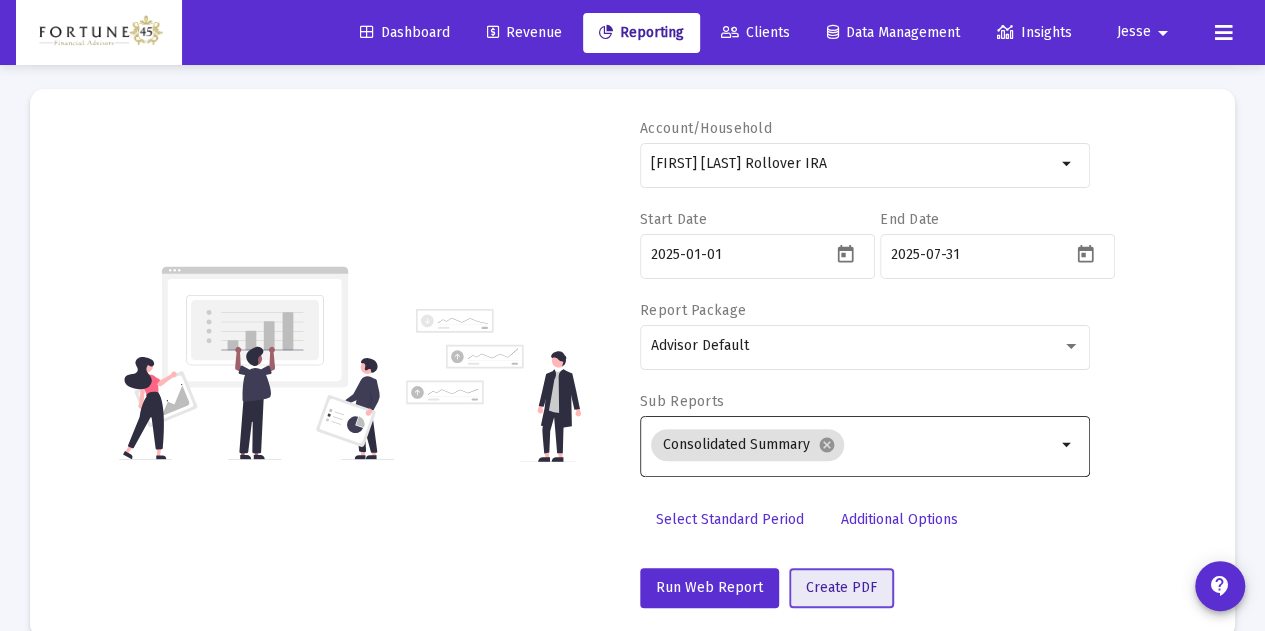 click on "Create PDF" 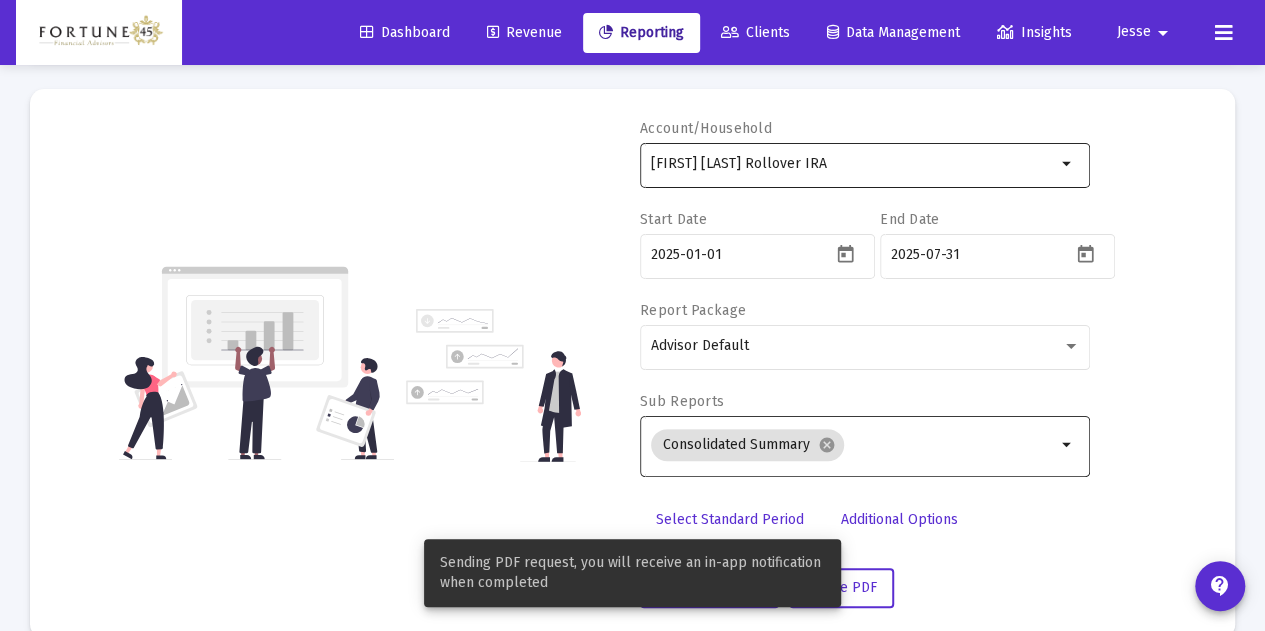 click on "[FIRST] [LAST] Rollover IRA" at bounding box center (853, 164) 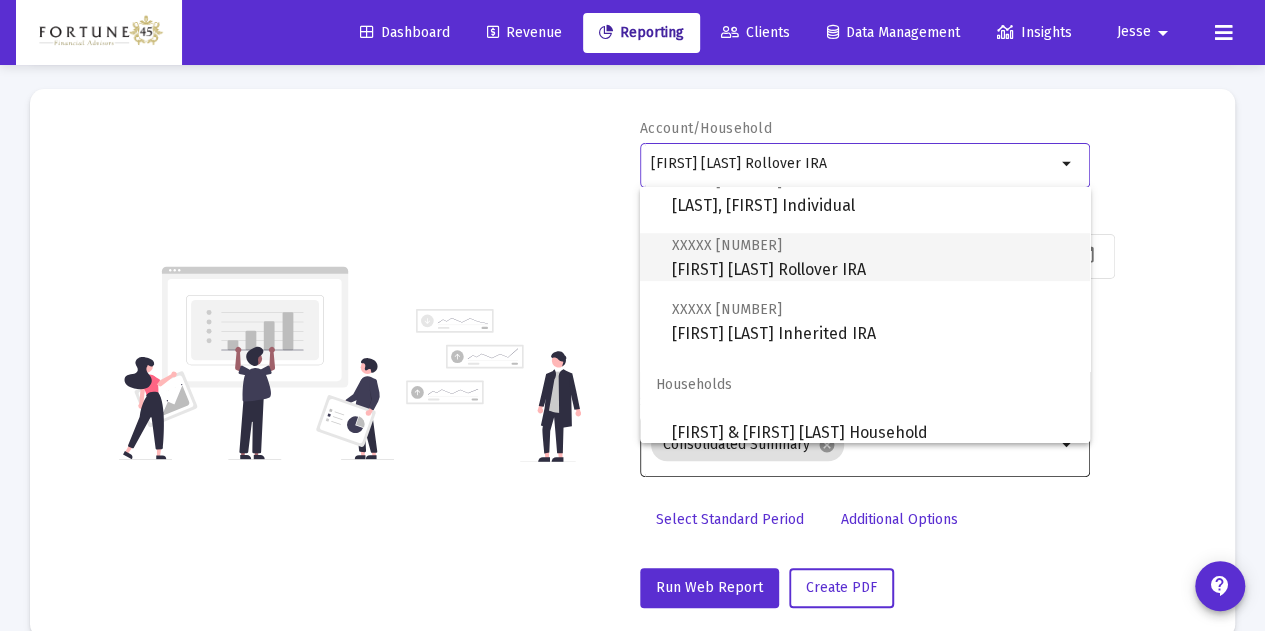scroll, scrollTop: 600, scrollLeft: 0, axis: vertical 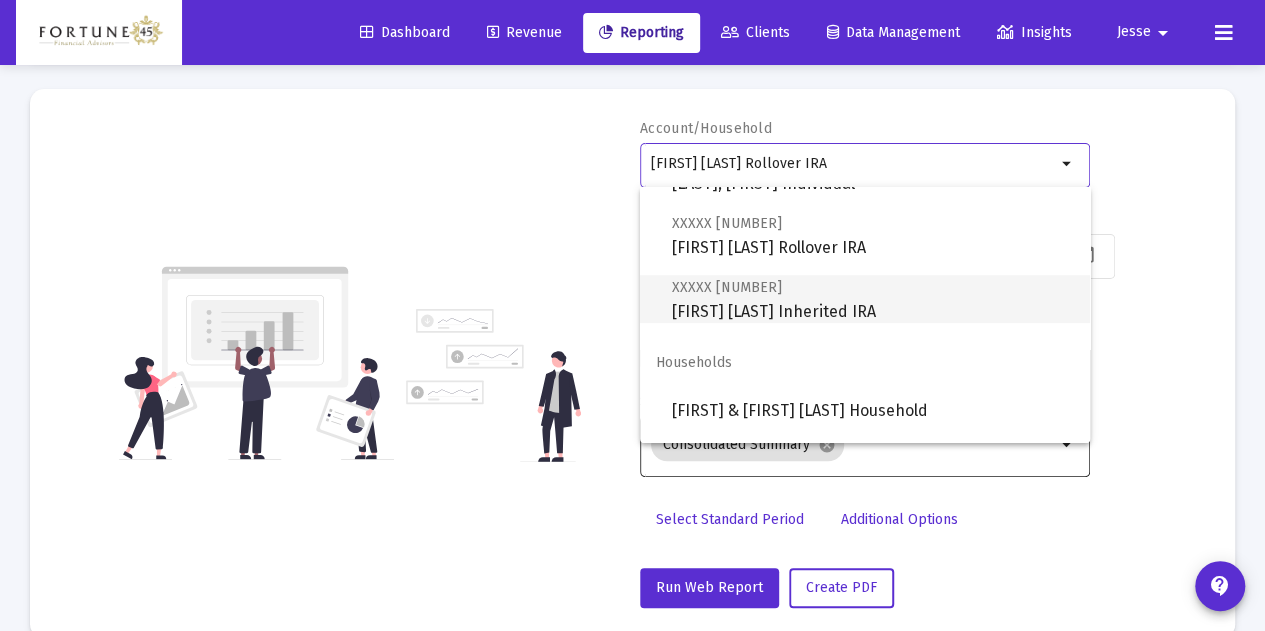 click on "XXXXX [NUMBER]  [FIRST] [LAST] Inherited IRA" at bounding box center [873, 299] 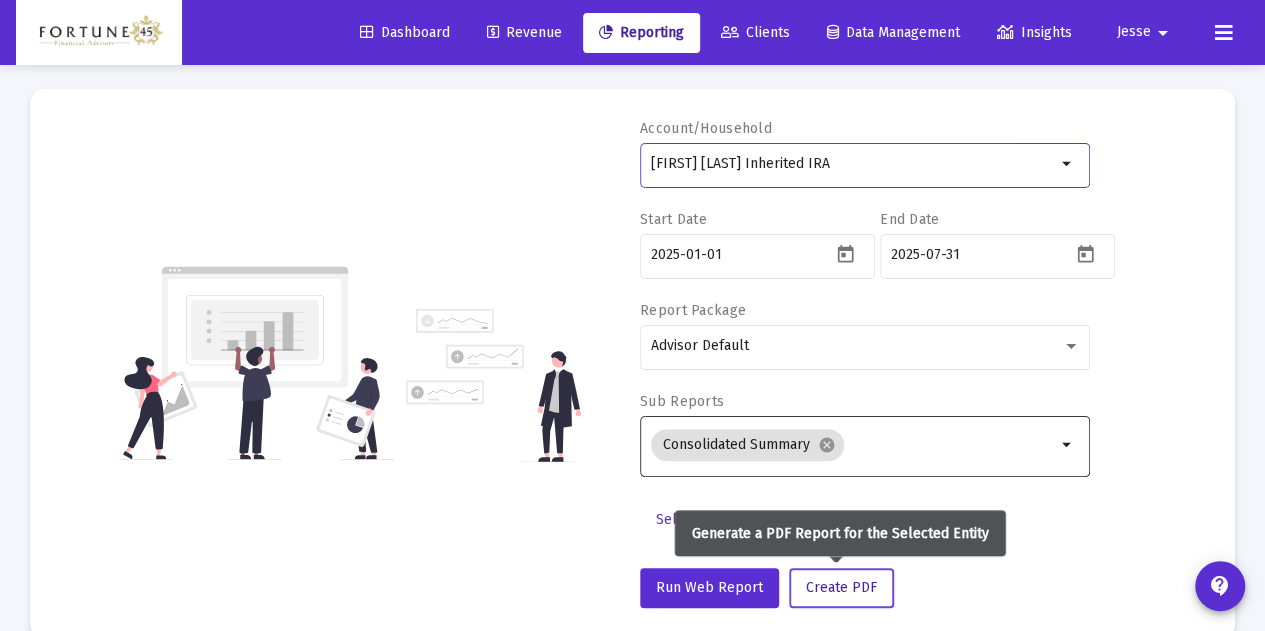 click on "Create PDF" 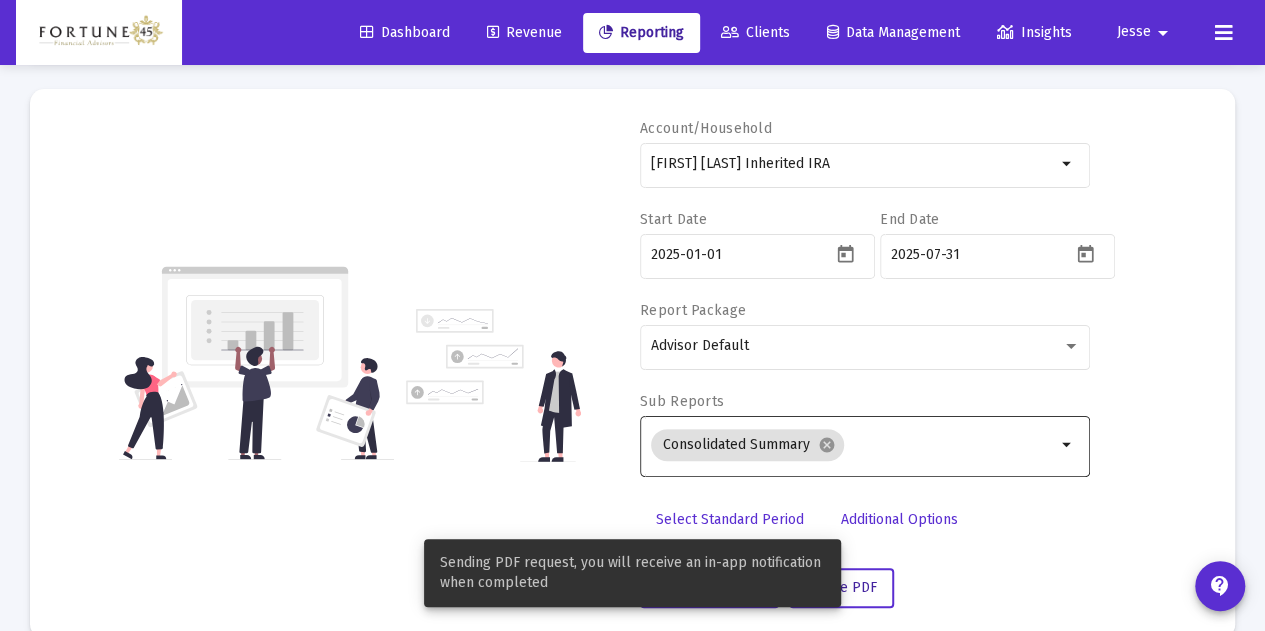 scroll, scrollTop: 0, scrollLeft: 0, axis: both 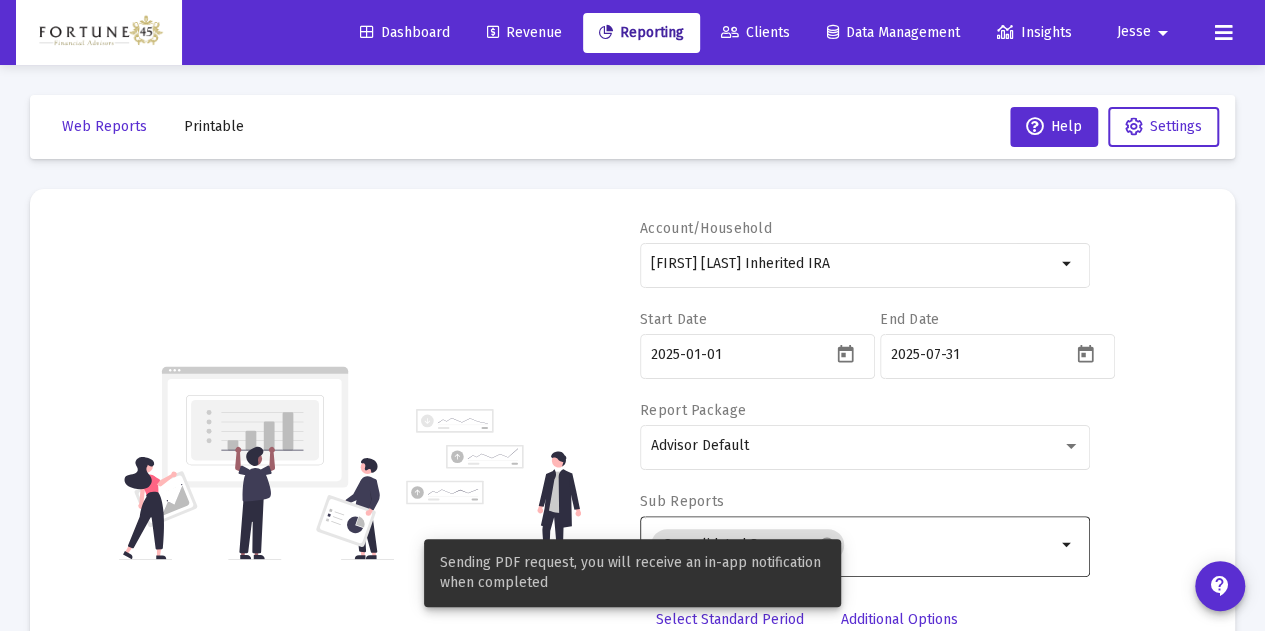 click on "Printable" 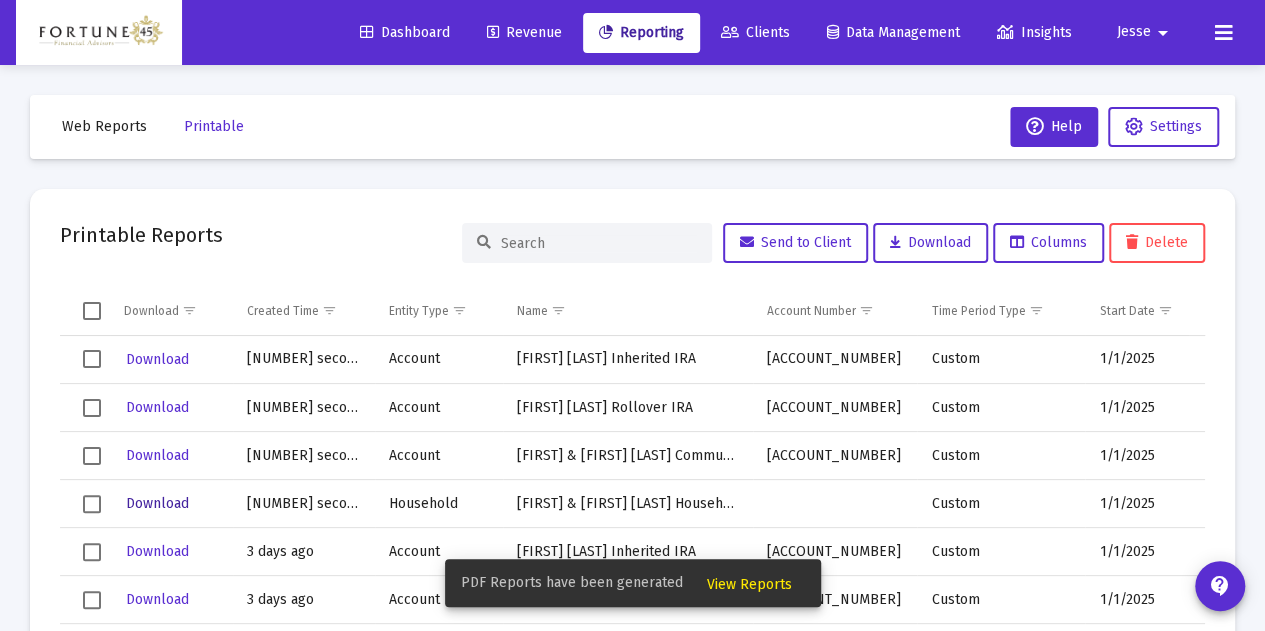 click on "Download" 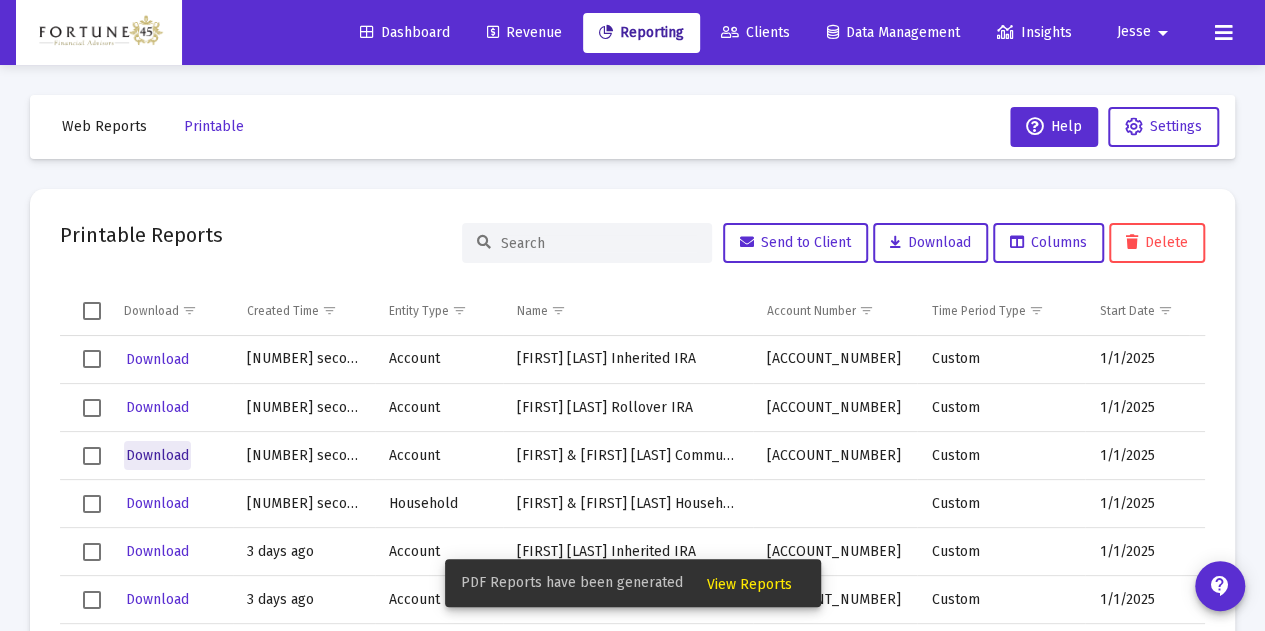 click on "Download" 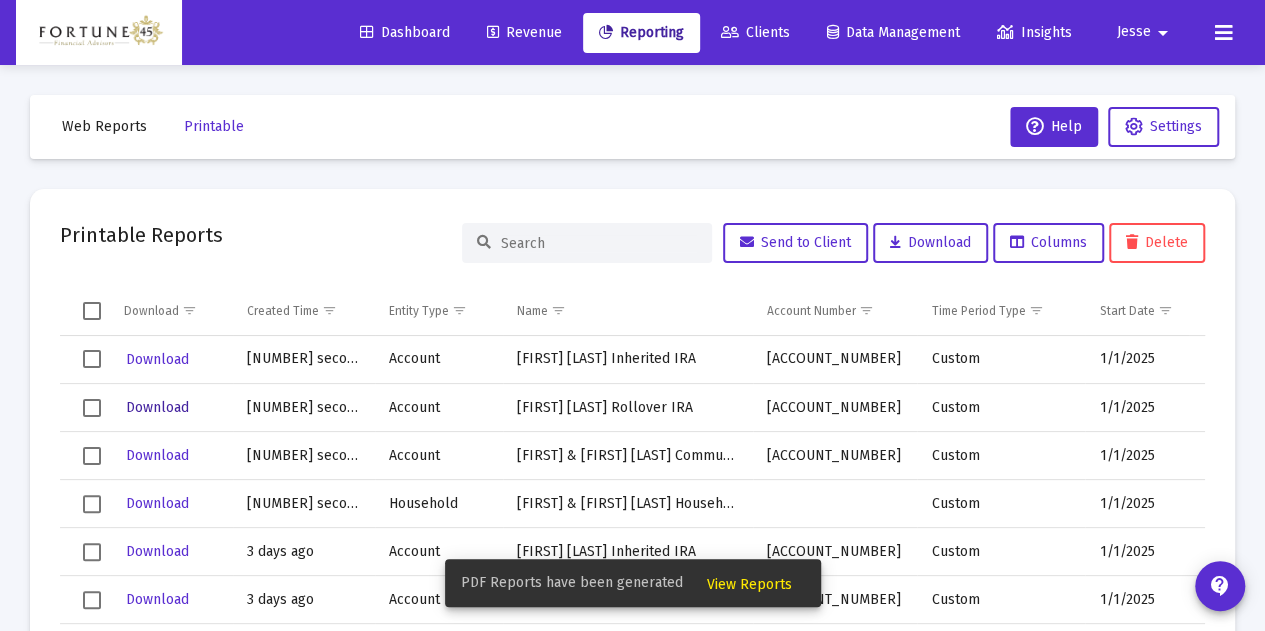 click on "Download" 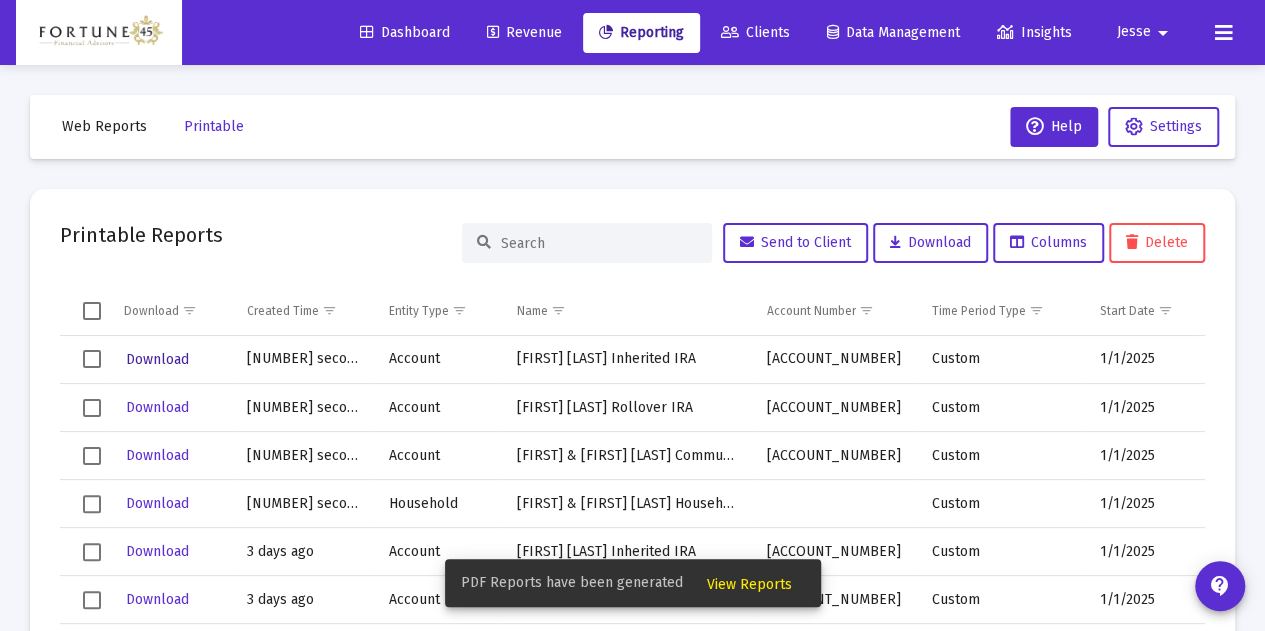 click on "Download" 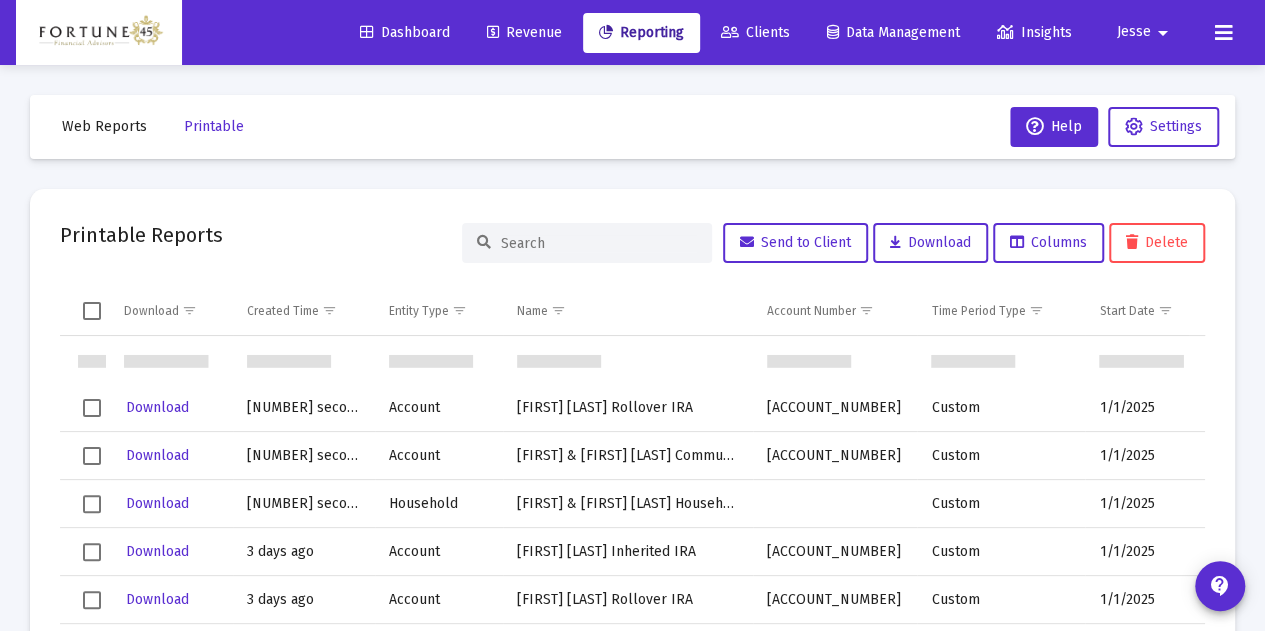 scroll, scrollTop: 100, scrollLeft: 0, axis: vertical 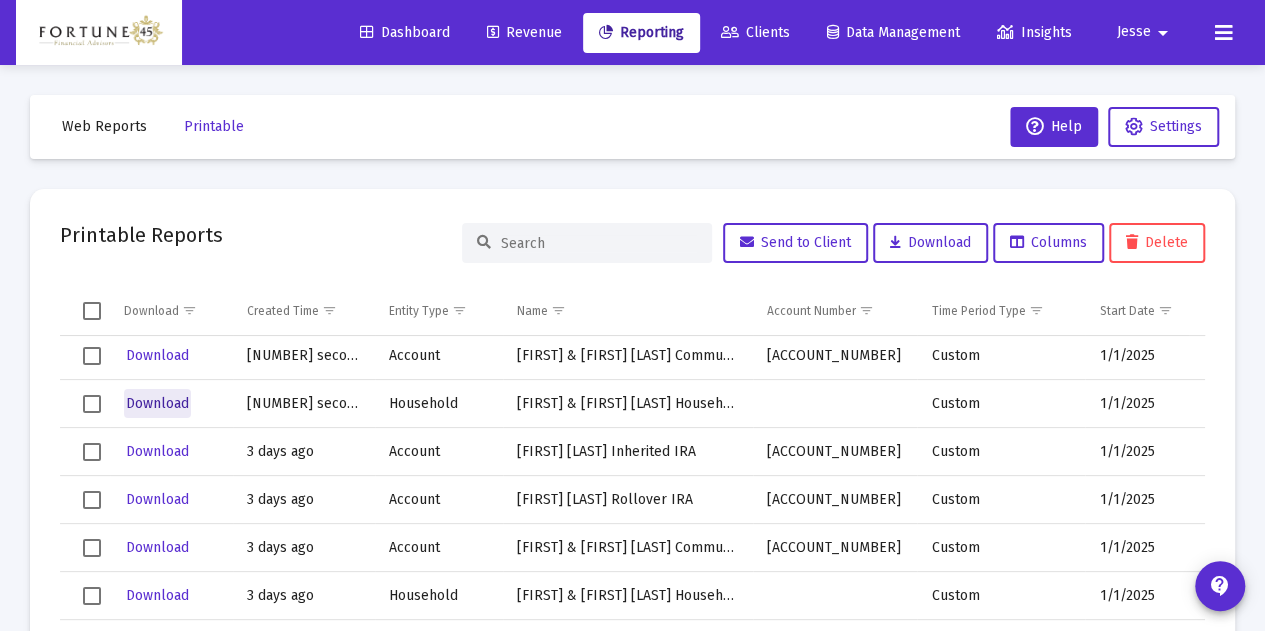 click on "Download" 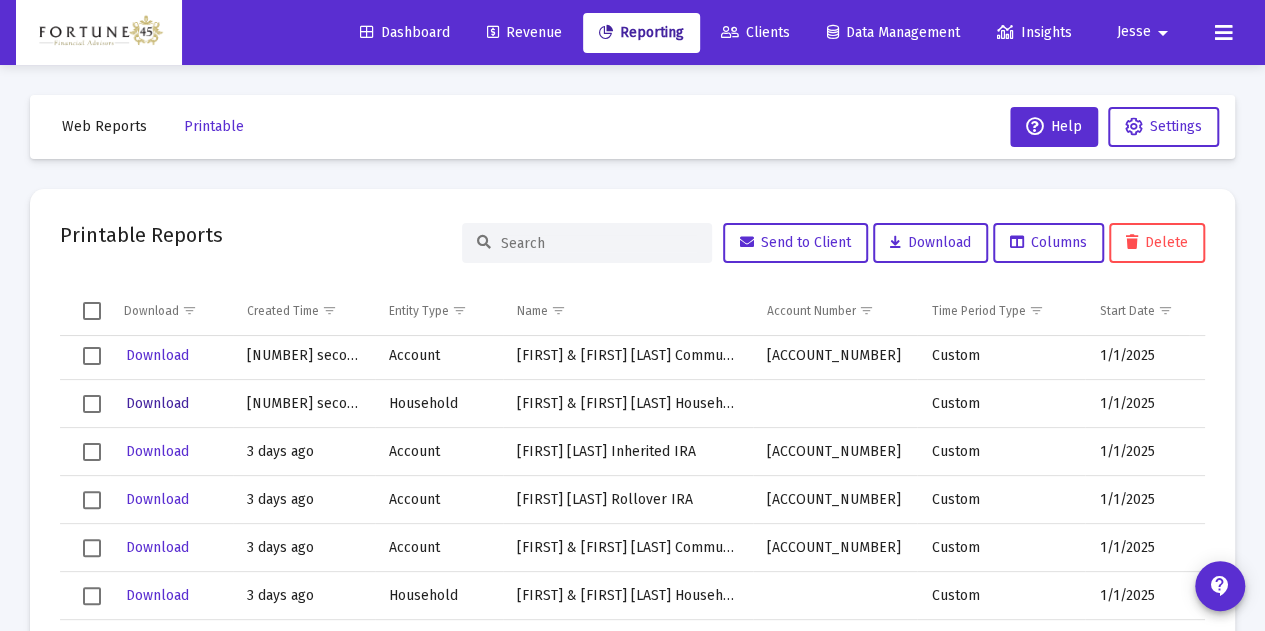 click on "Download" 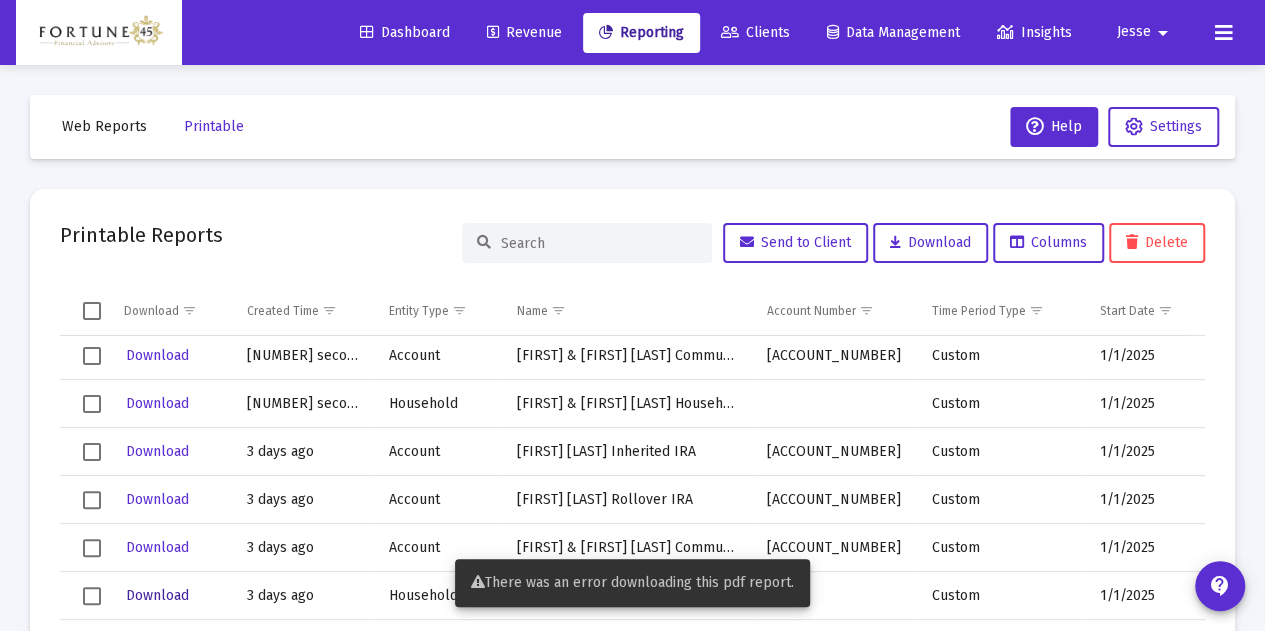 click on "Download" 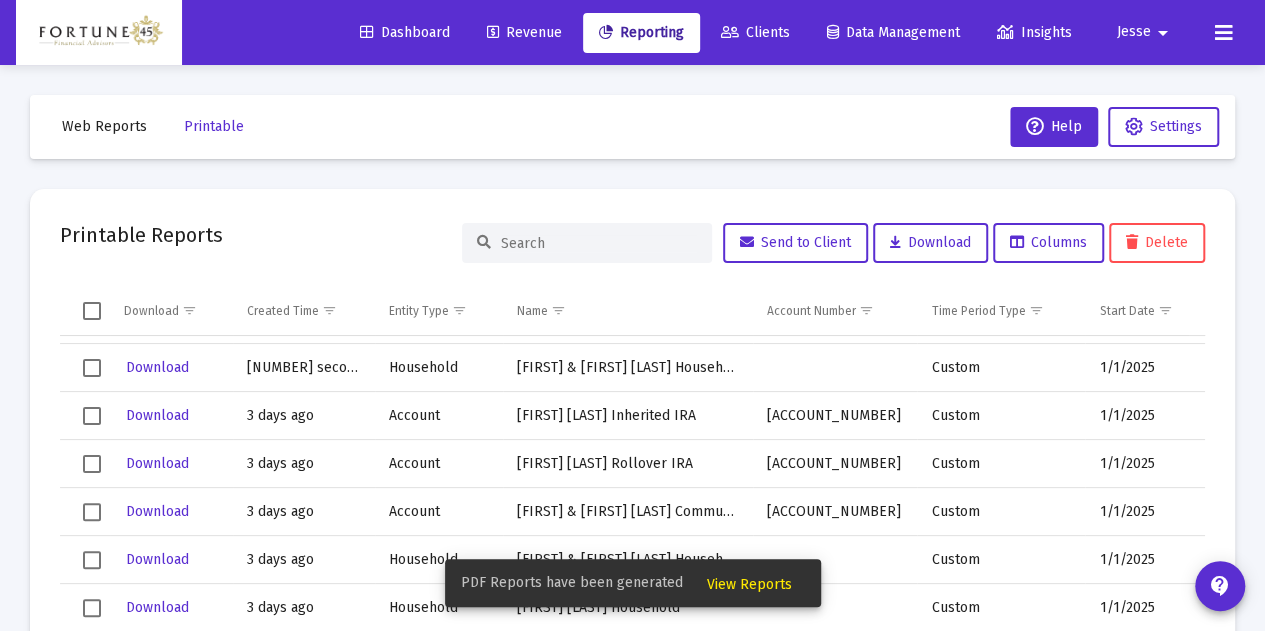scroll, scrollTop: 62, scrollLeft: 0, axis: vertical 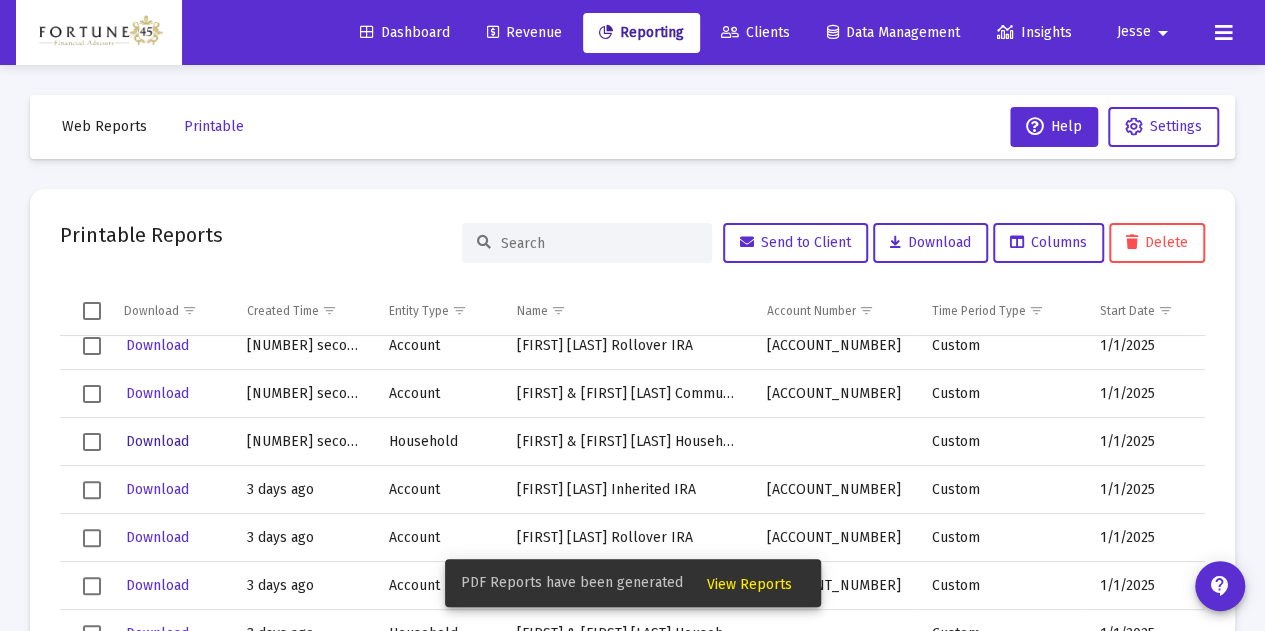 click on "Download" 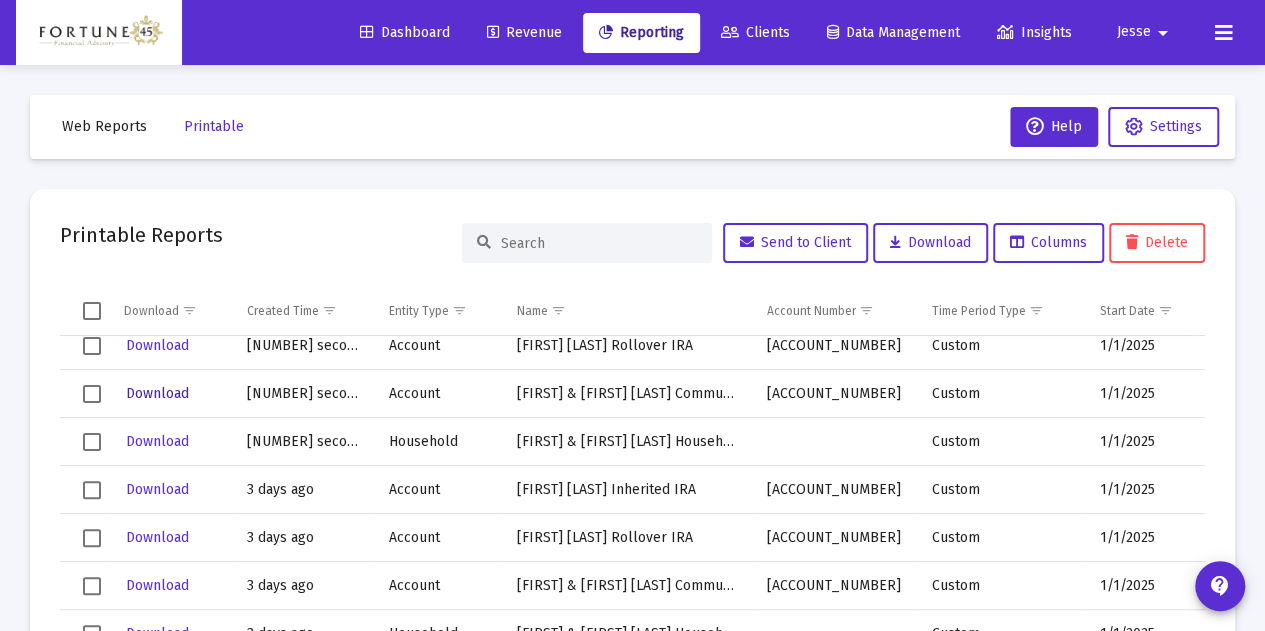 click on "Download" 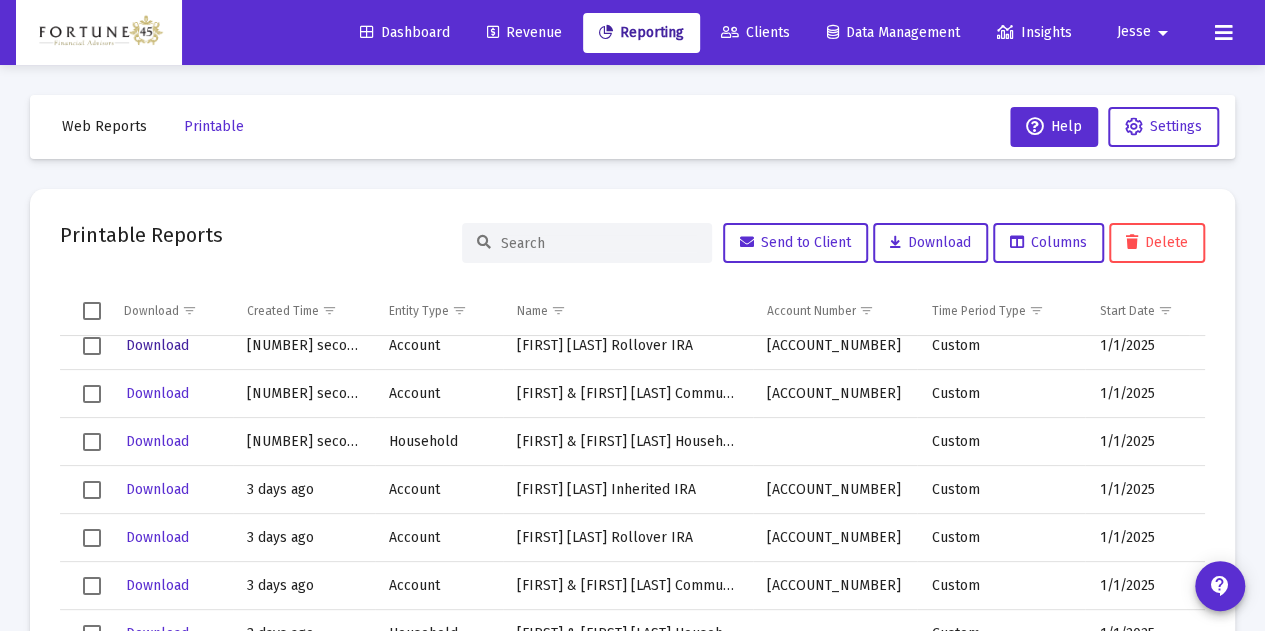 click on "Download" 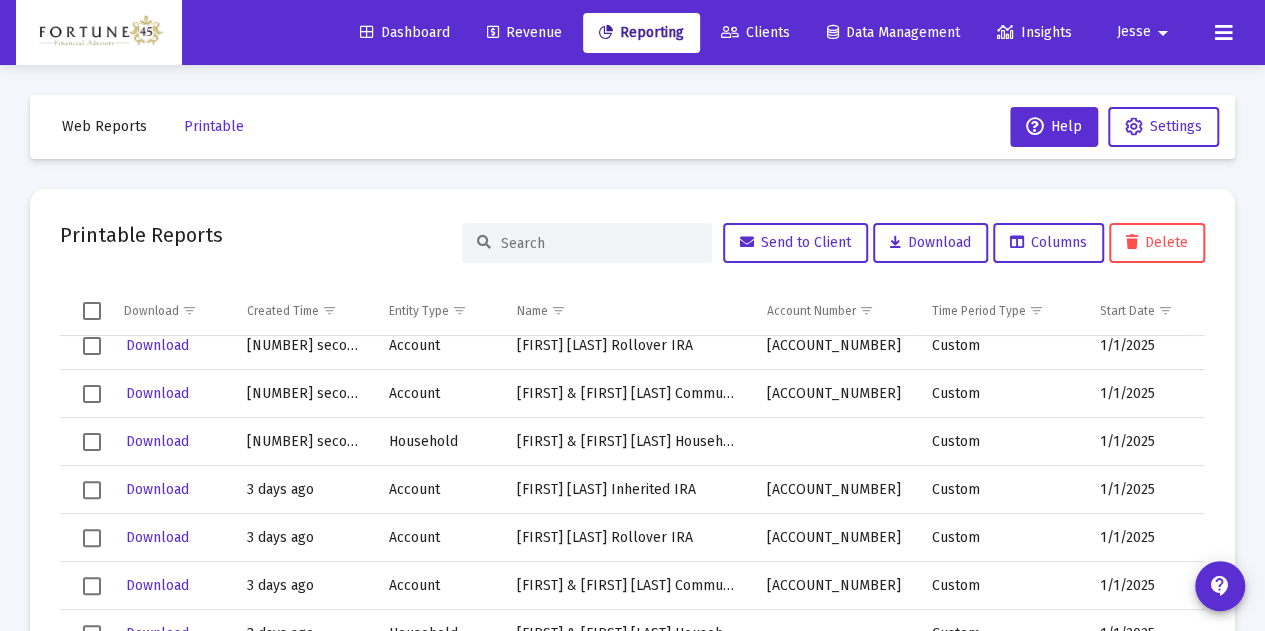 scroll, scrollTop: 0, scrollLeft: 0, axis: both 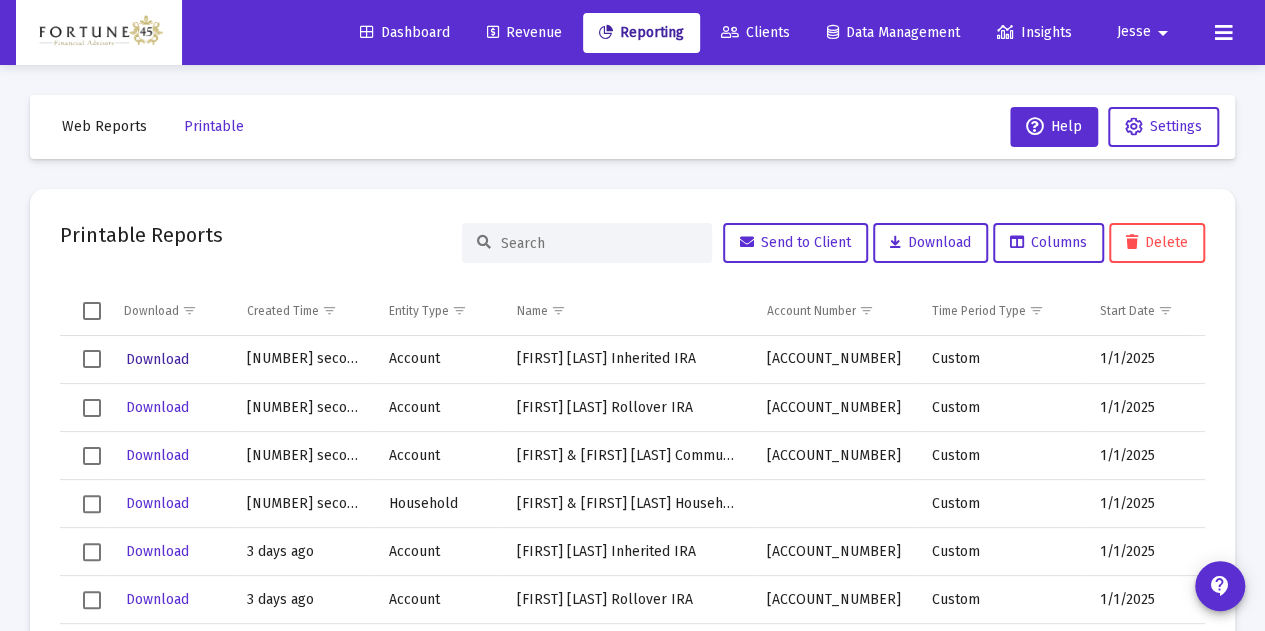 click on "Download" 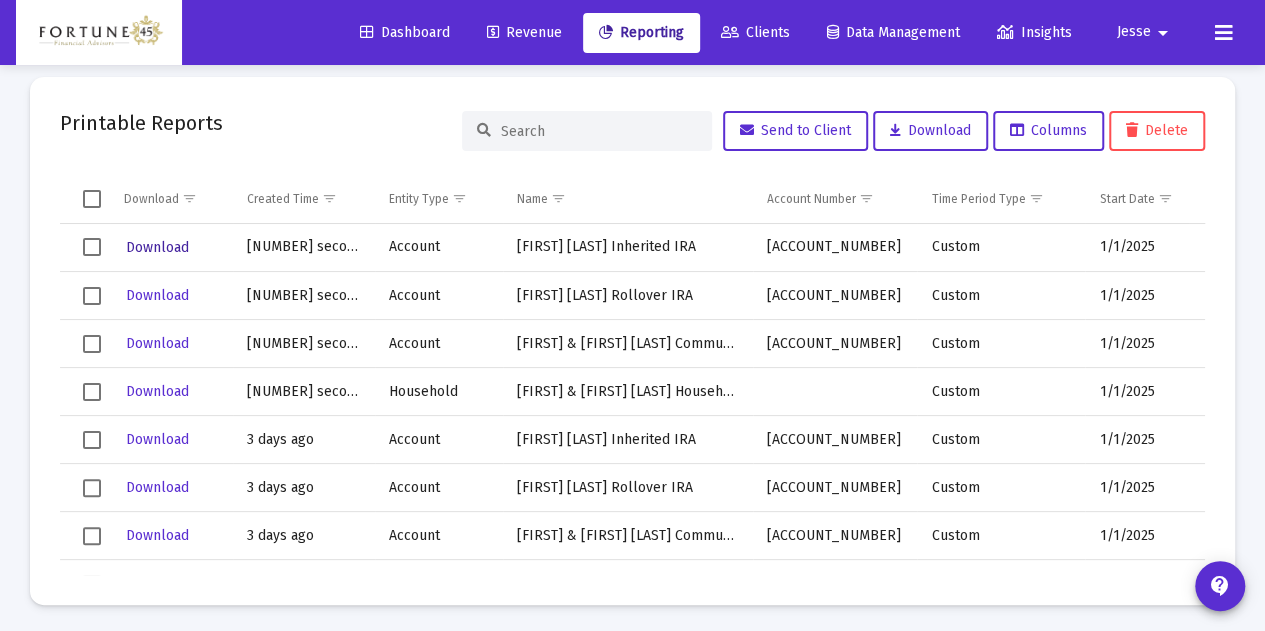 scroll, scrollTop: 113, scrollLeft: 0, axis: vertical 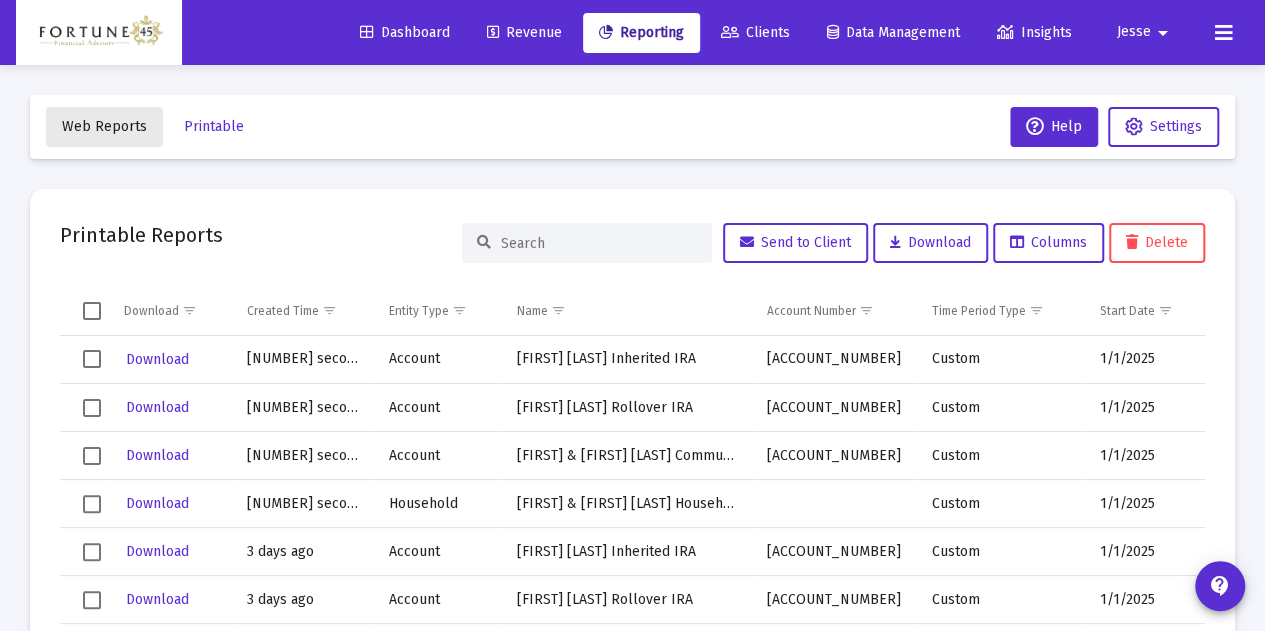 click on "Web Reports" 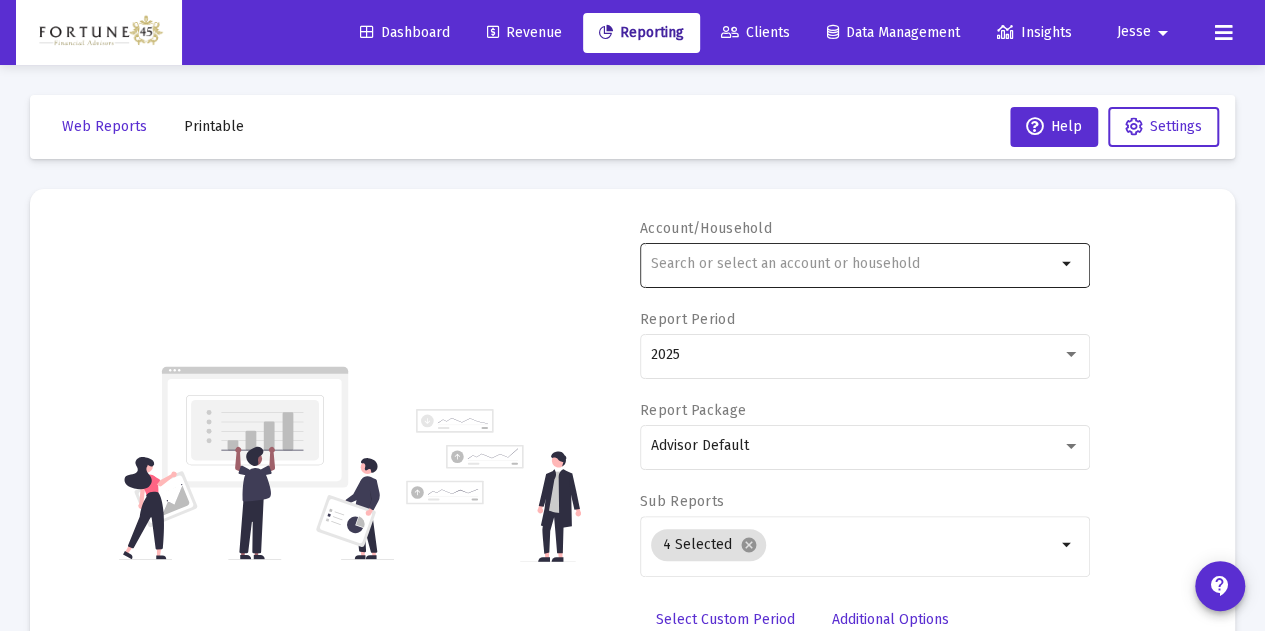 click 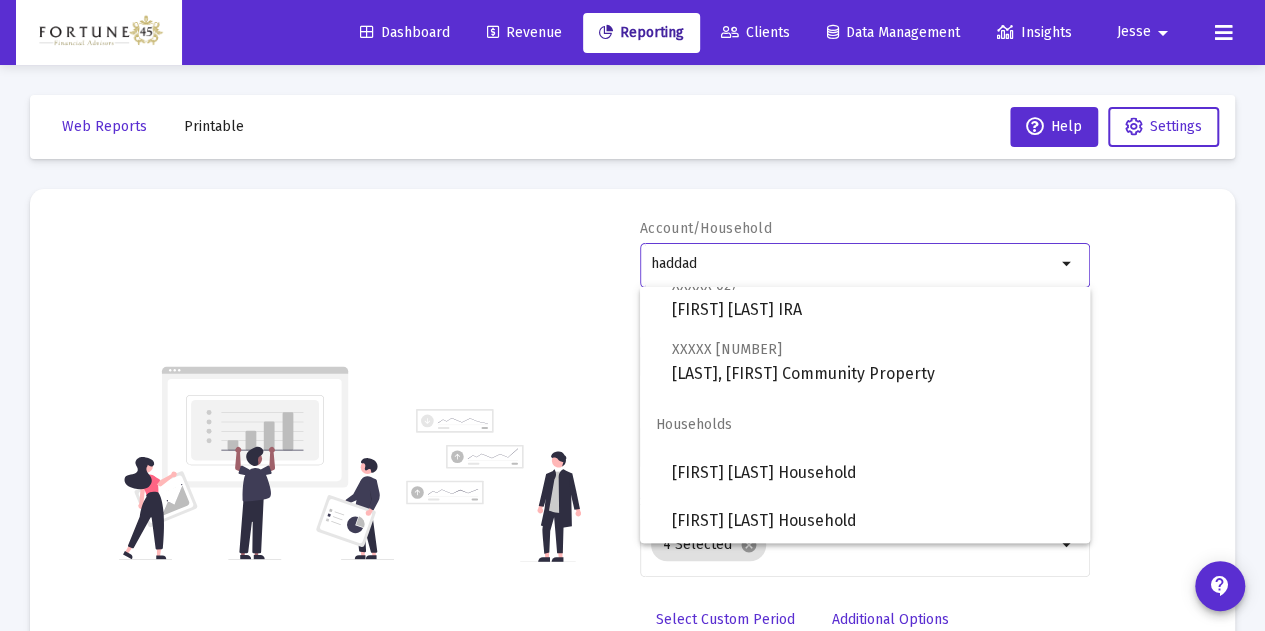scroll, scrollTop: 128, scrollLeft: 0, axis: vertical 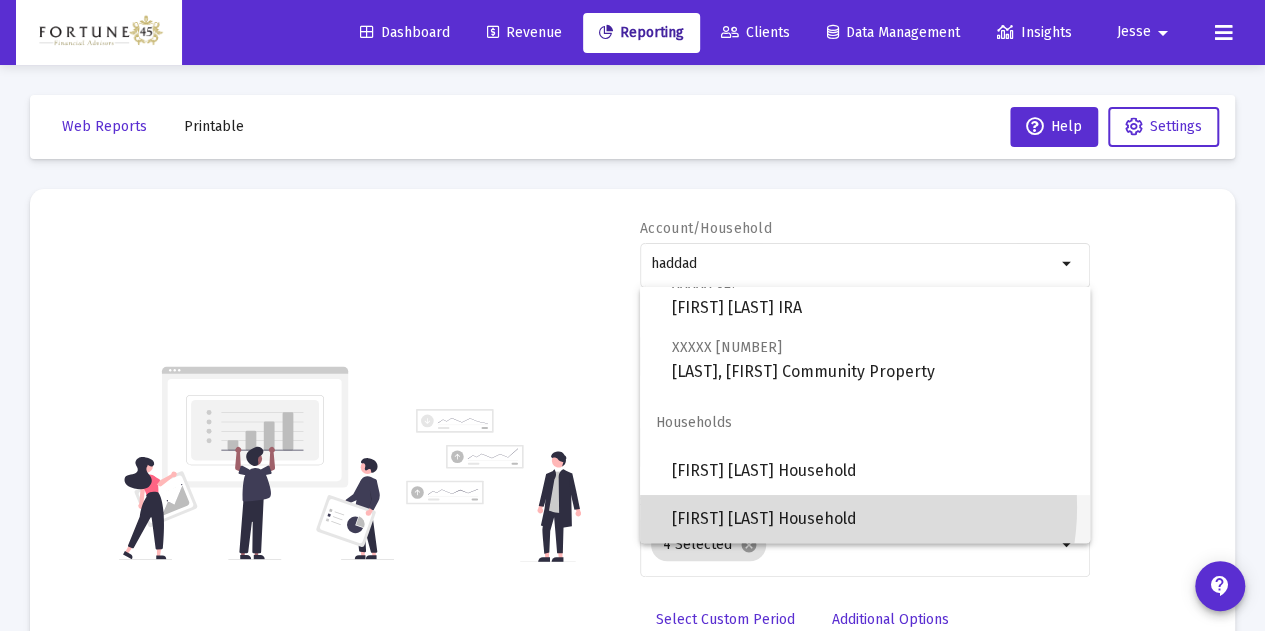 click on "[FIRST] [LAST] Household" at bounding box center [873, 519] 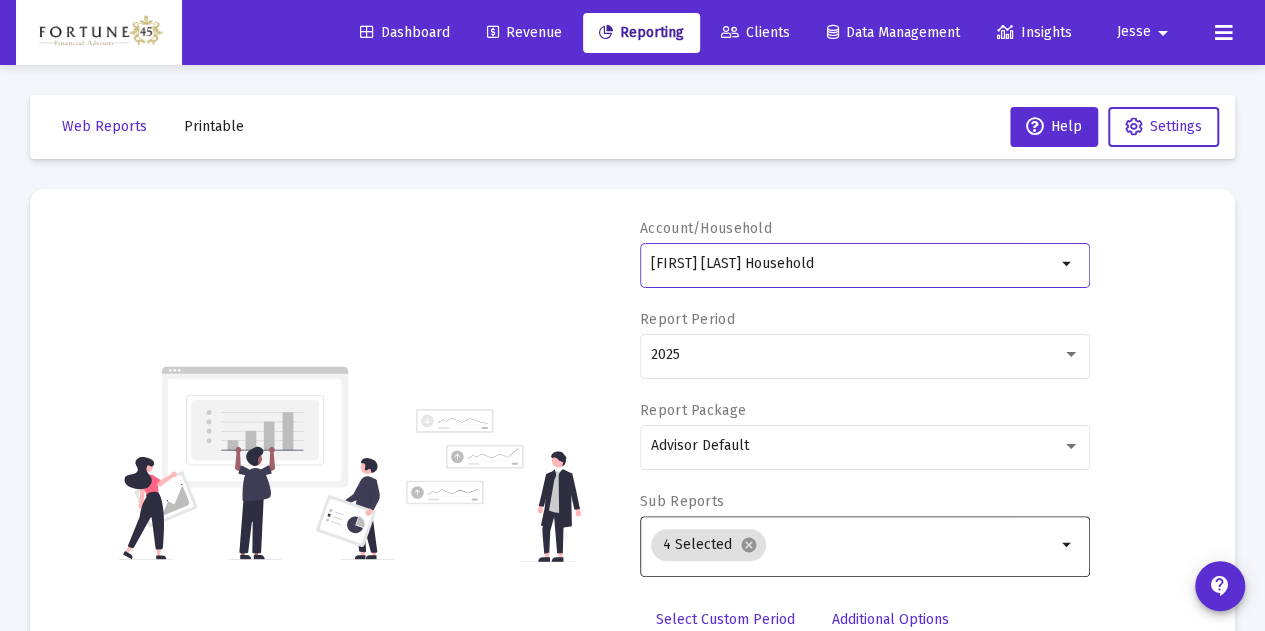 scroll, scrollTop: 100, scrollLeft: 0, axis: vertical 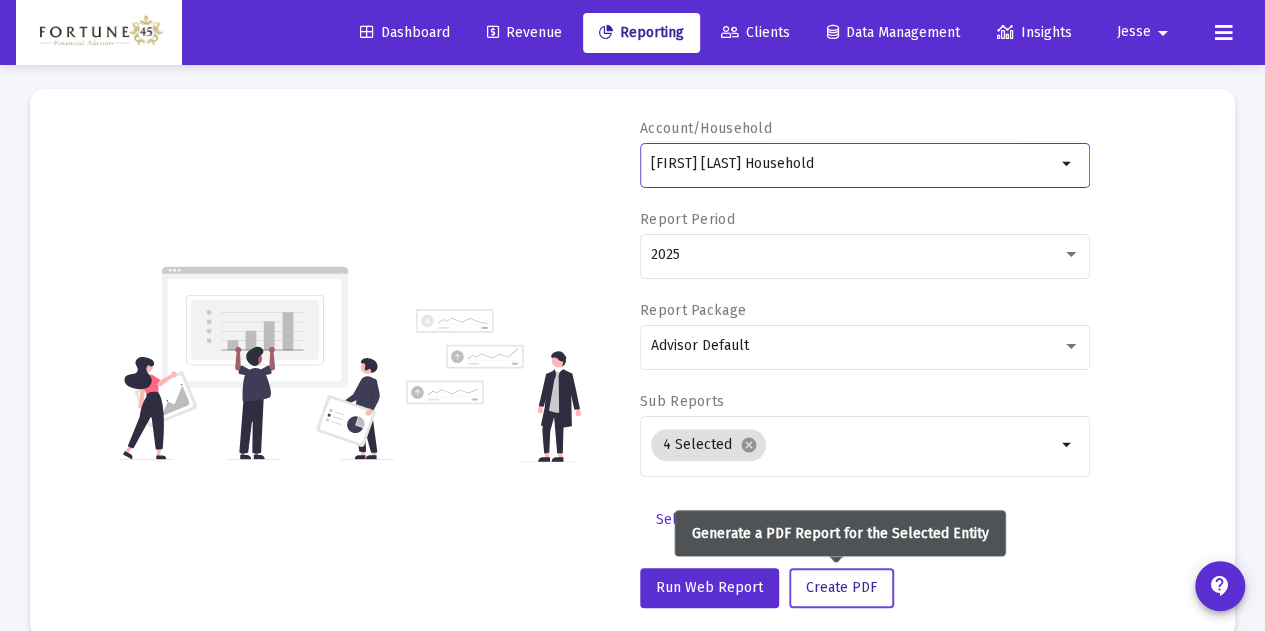 click on "Create PDF" 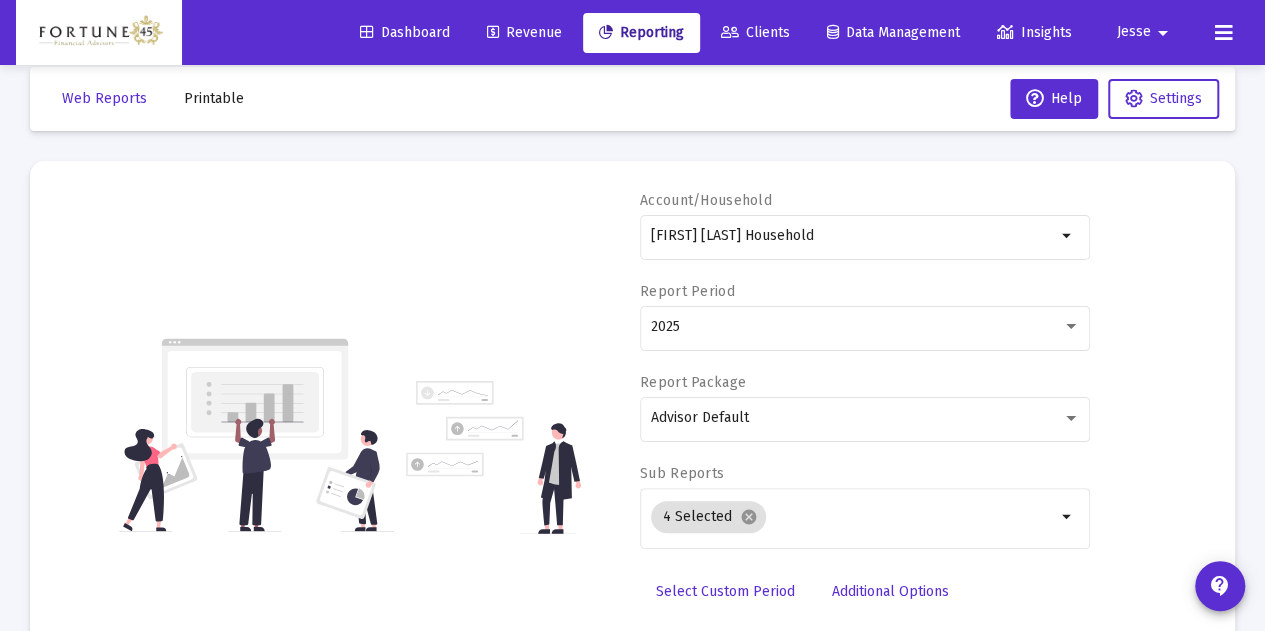 scroll, scrollTop: 0, scrollLeft: 0, axis: both 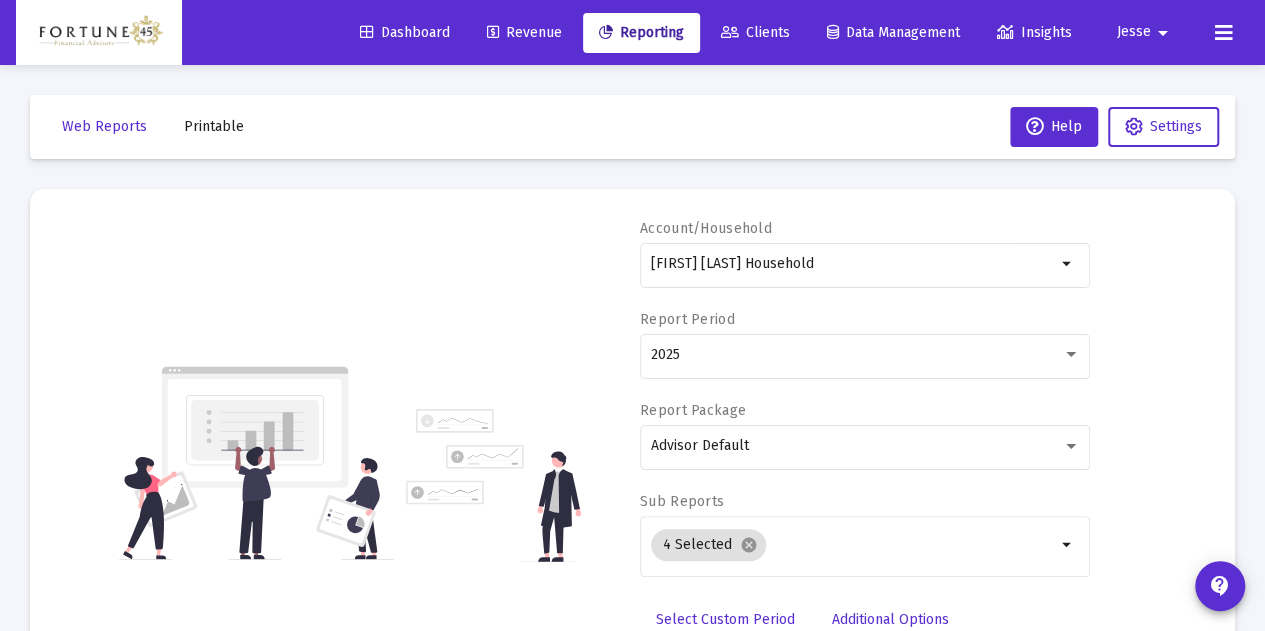 click on "Web Reports Printable  Help   Settings" 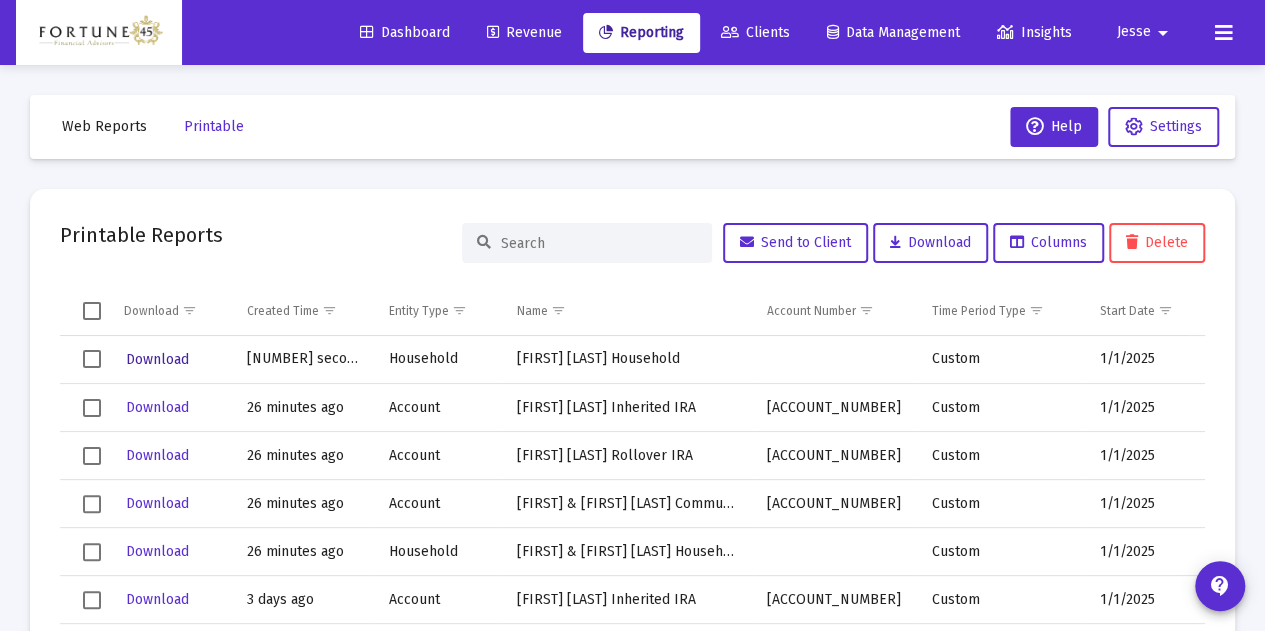 click on "Download" 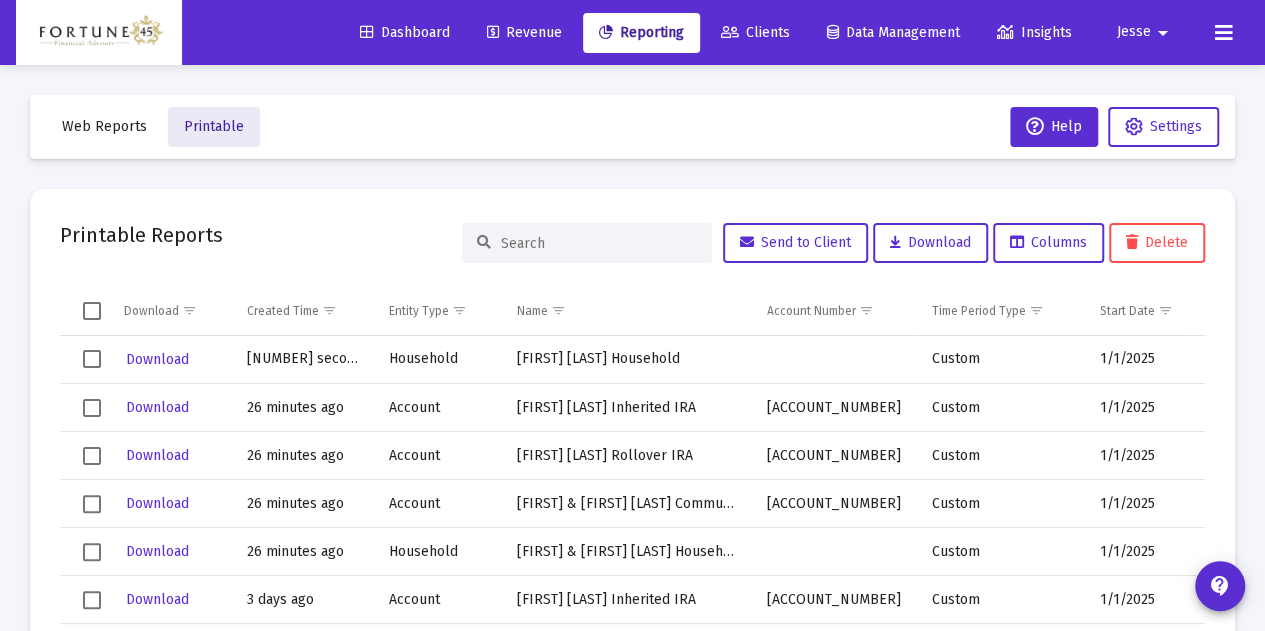click on "Printable" 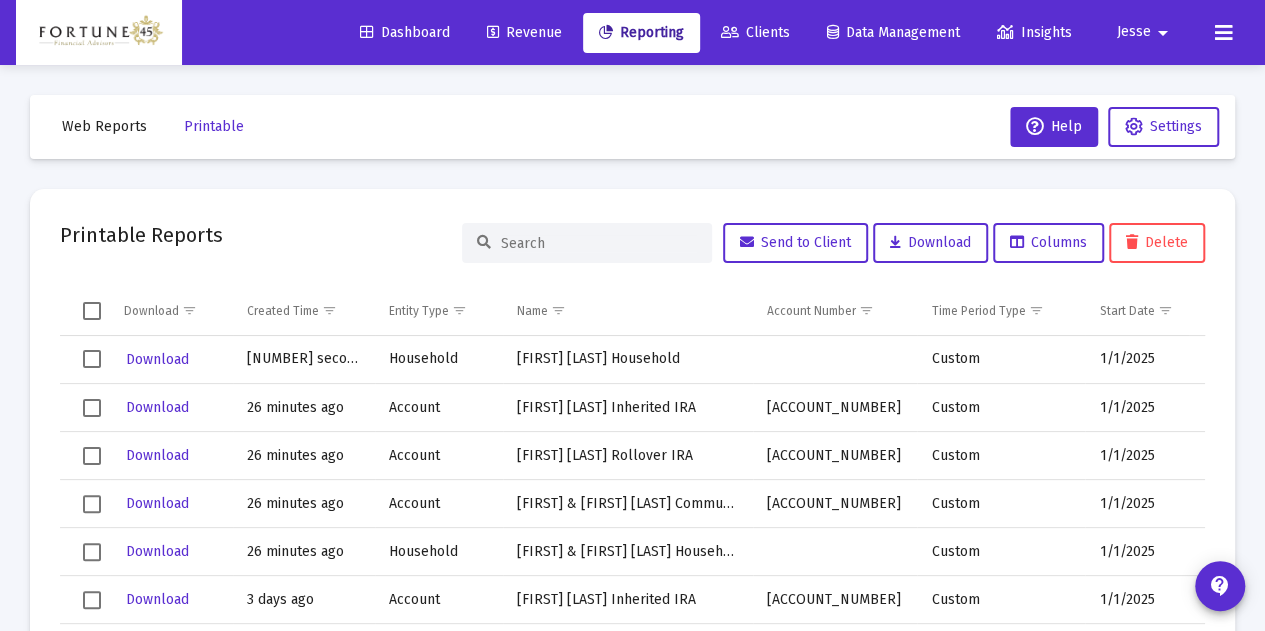 click on "Web Reports" 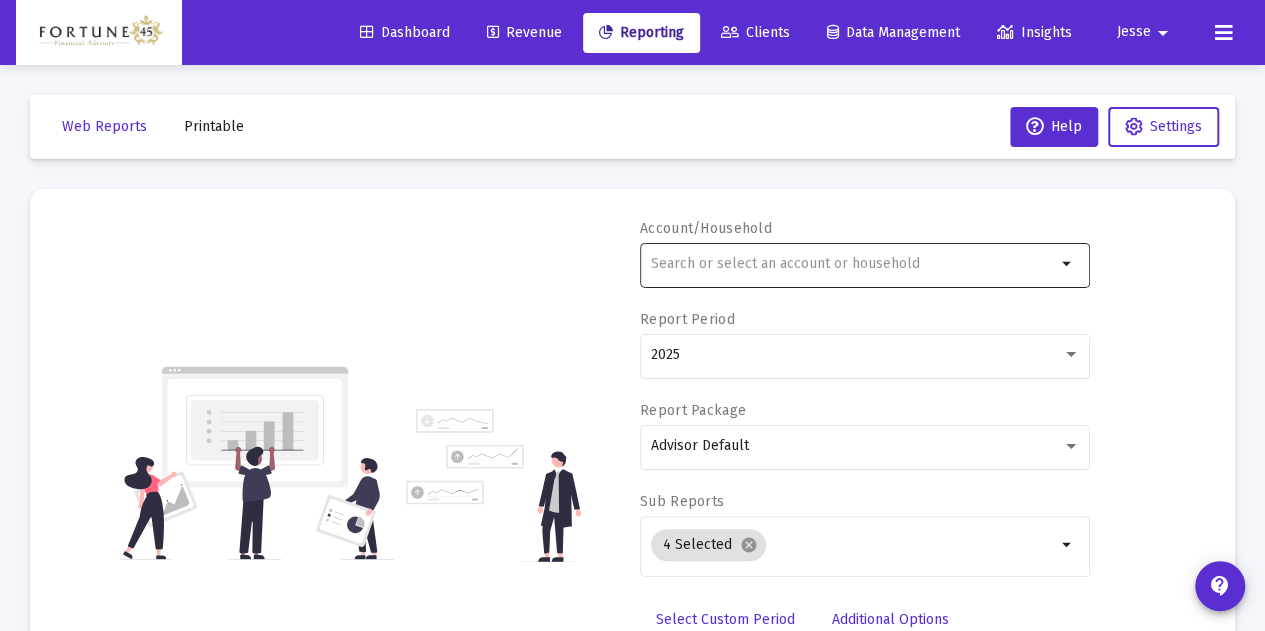 click 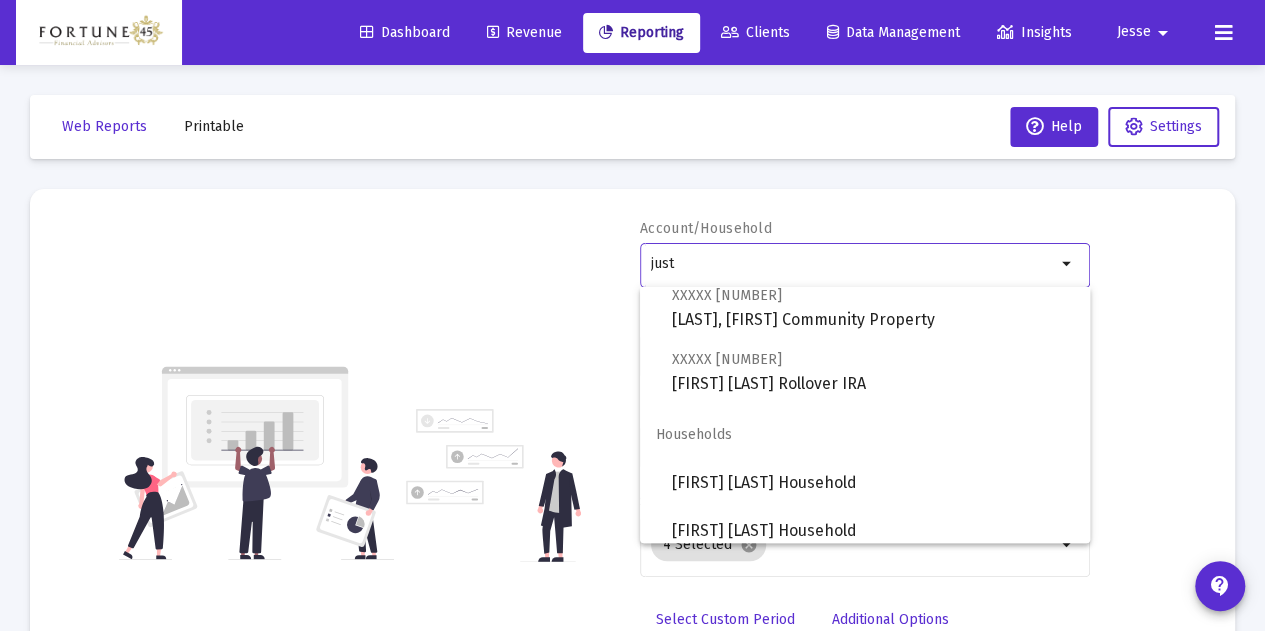 scroll, scrollTop: 128, scrollLeft: 0, axis: vertical 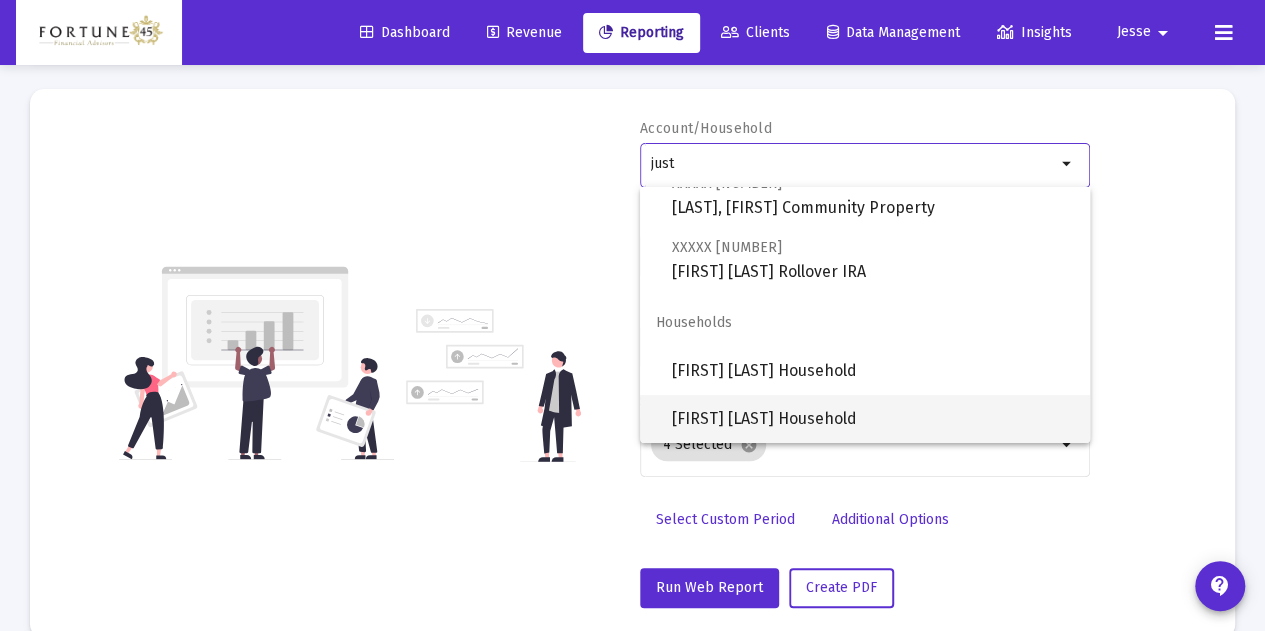 click on "[FIRST] [LAST] Household" at bounding box center (873, 419) 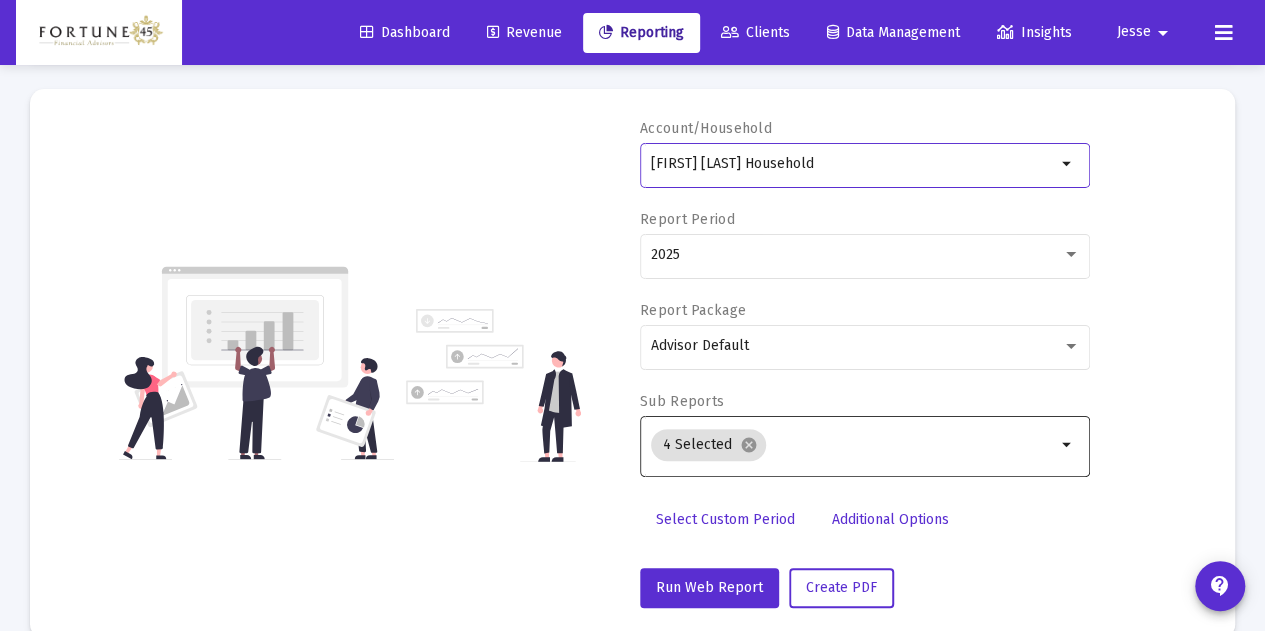 click at bounding box center [915, 445] 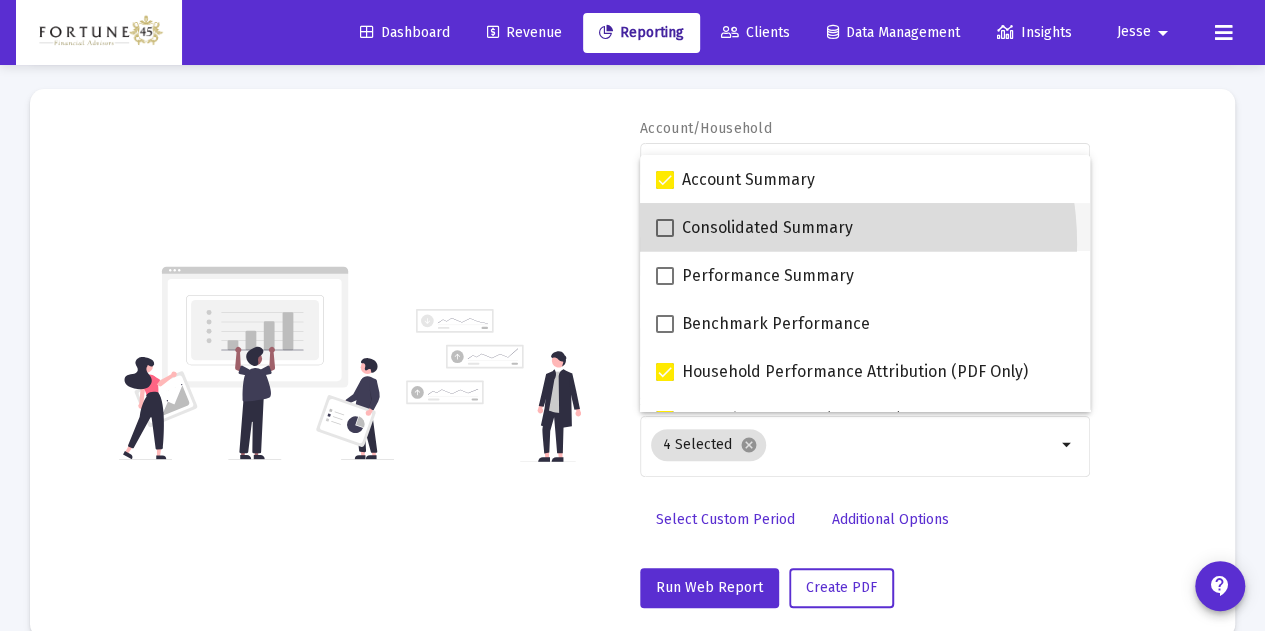 click on "Consolidated Summary" at bounding box center [754, 227] 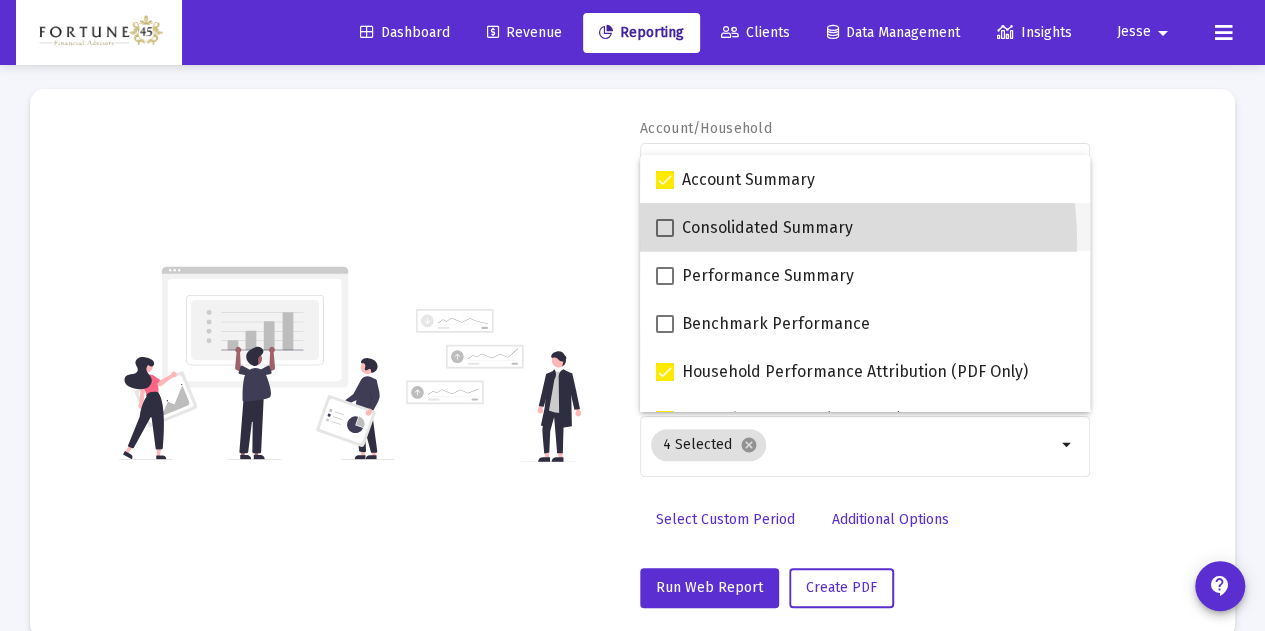 click on "Consolidated Summary" at bounding box center (754, 227) 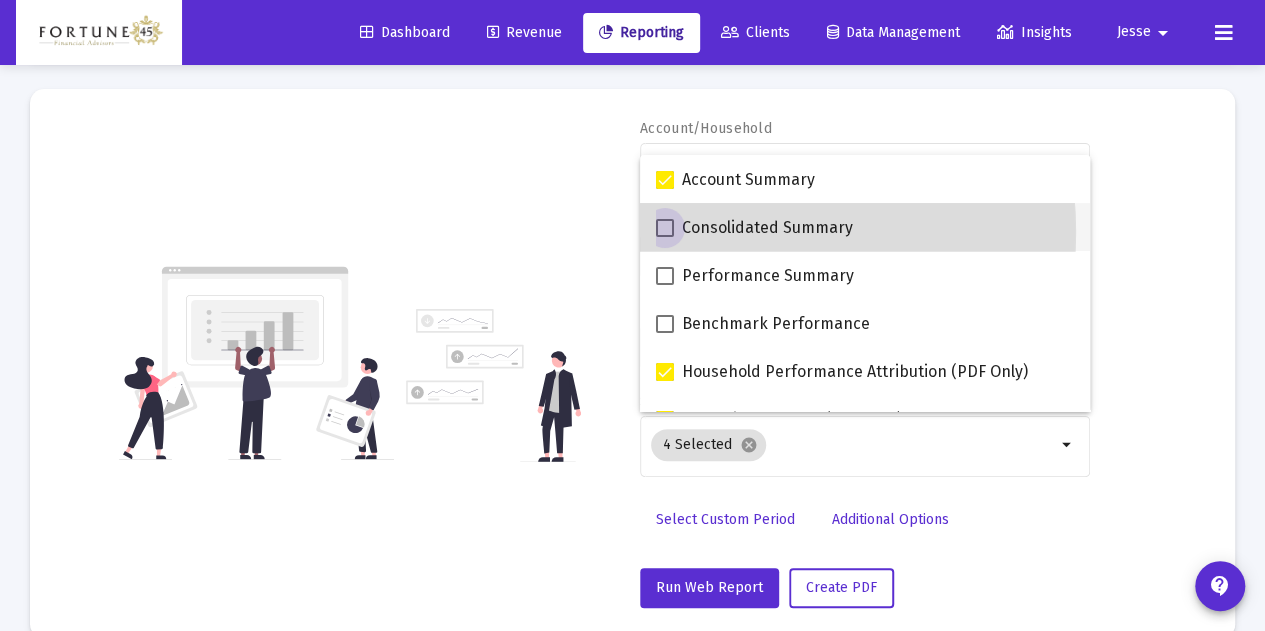 click at bounding box center (665, 228) 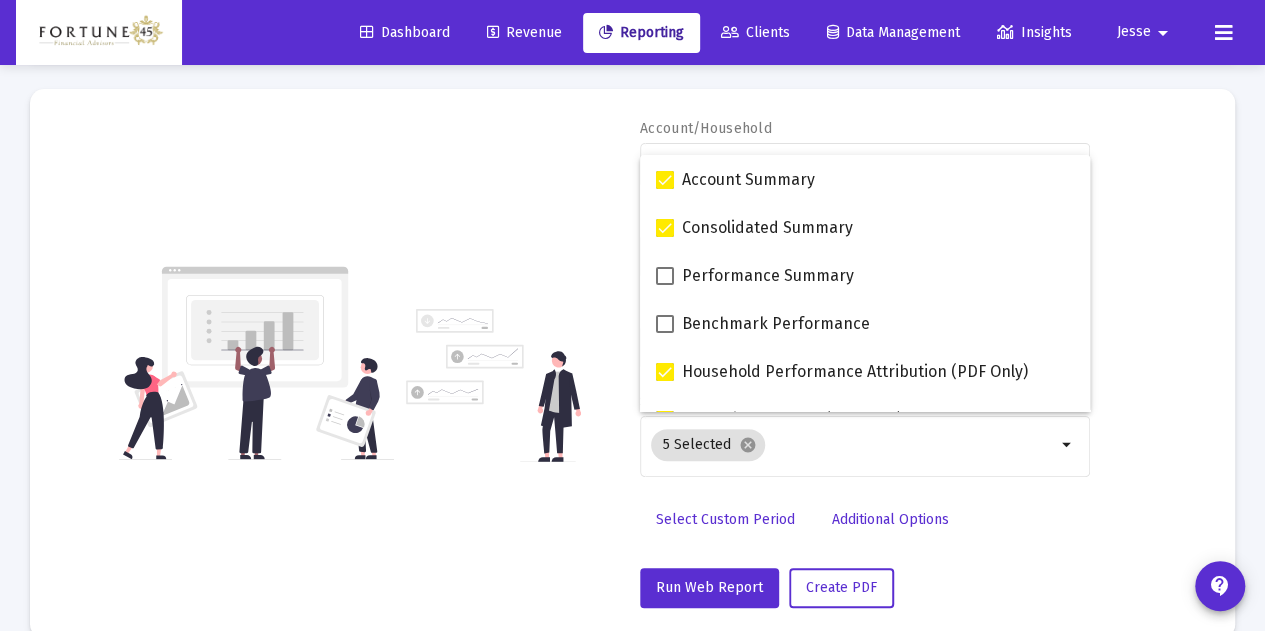 click on "Account/Household [FIRST] [LAST] Household arrow_drop_down Report Period [YEAR] Report Package Advisor Default Sub Reports  5 Selected  cancel arrow_drop_down  Select Custom Period   Additional Options   Run Web Report   Create PDF" 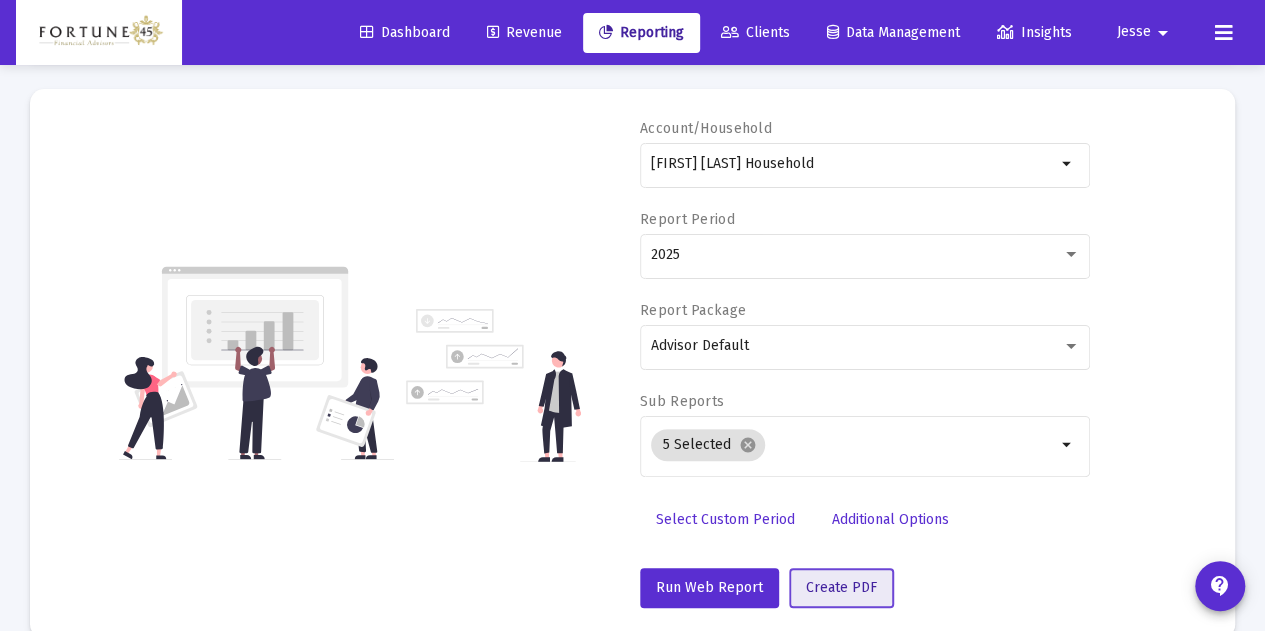 click on "Create PDF" 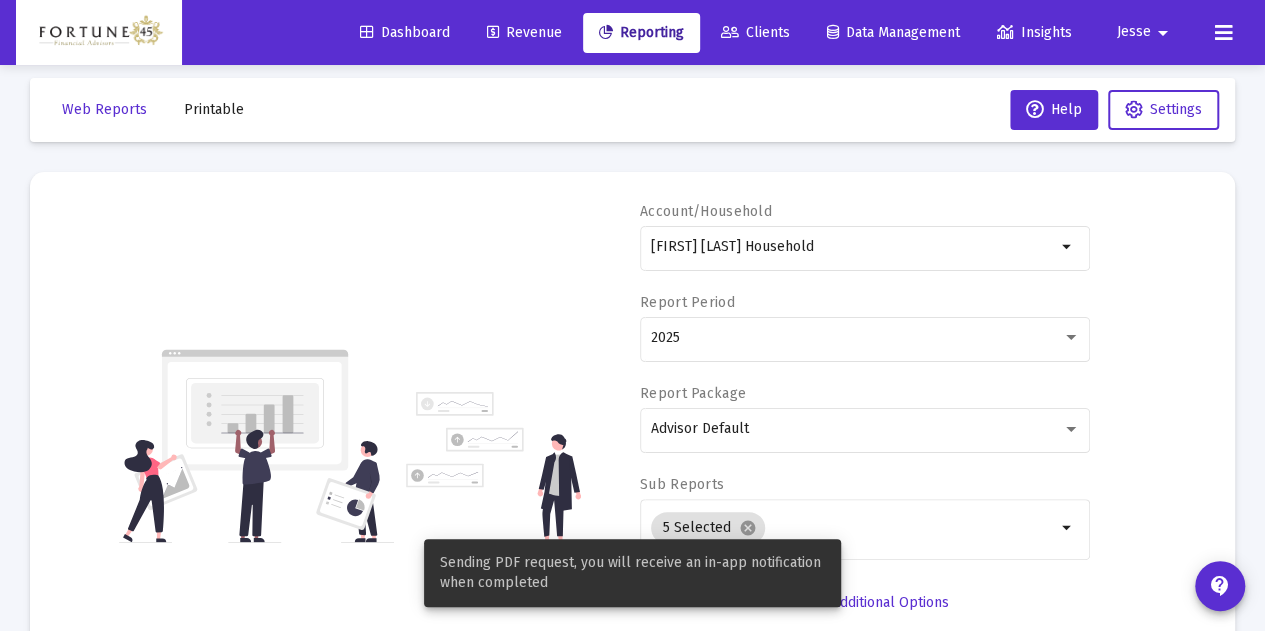 scroll, scrollTop: 0, scrollLeft: 0, axis: both 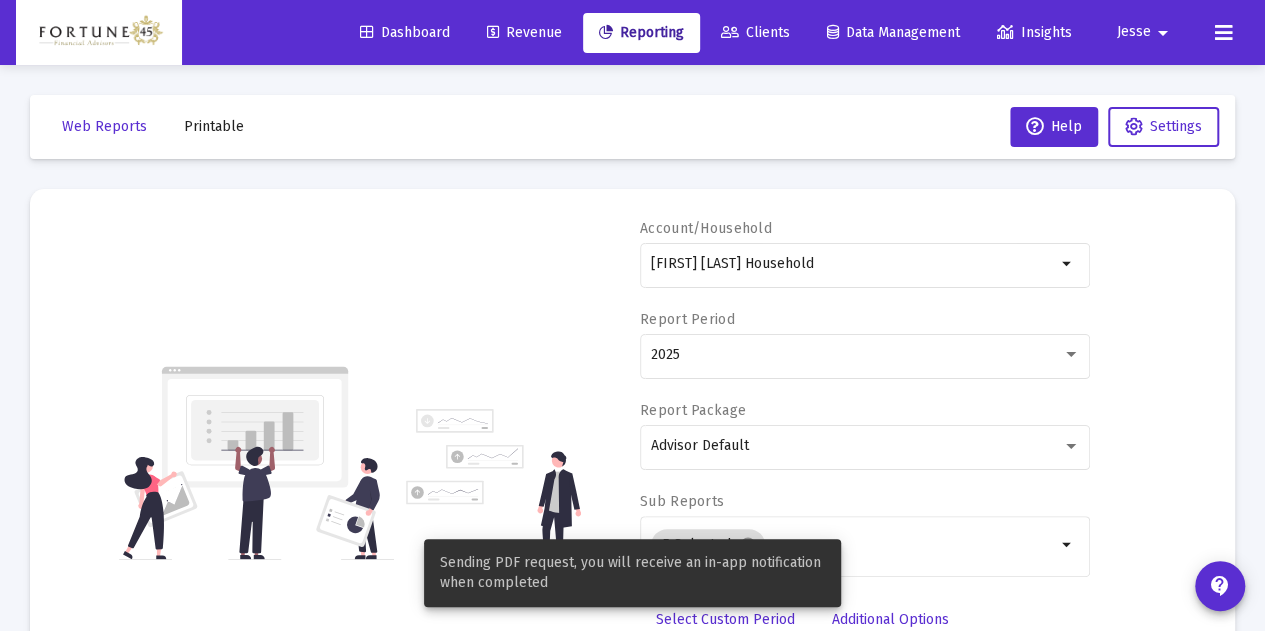 click on "Web Reports Printable  Help   Settings" 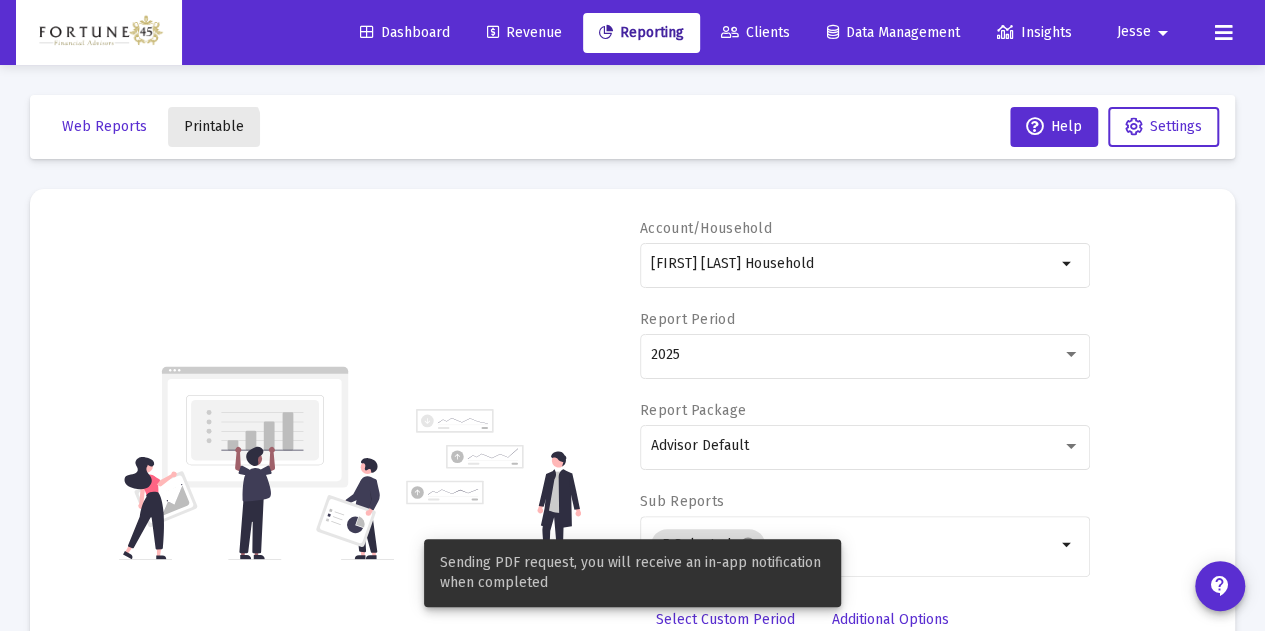 click on "Printable" 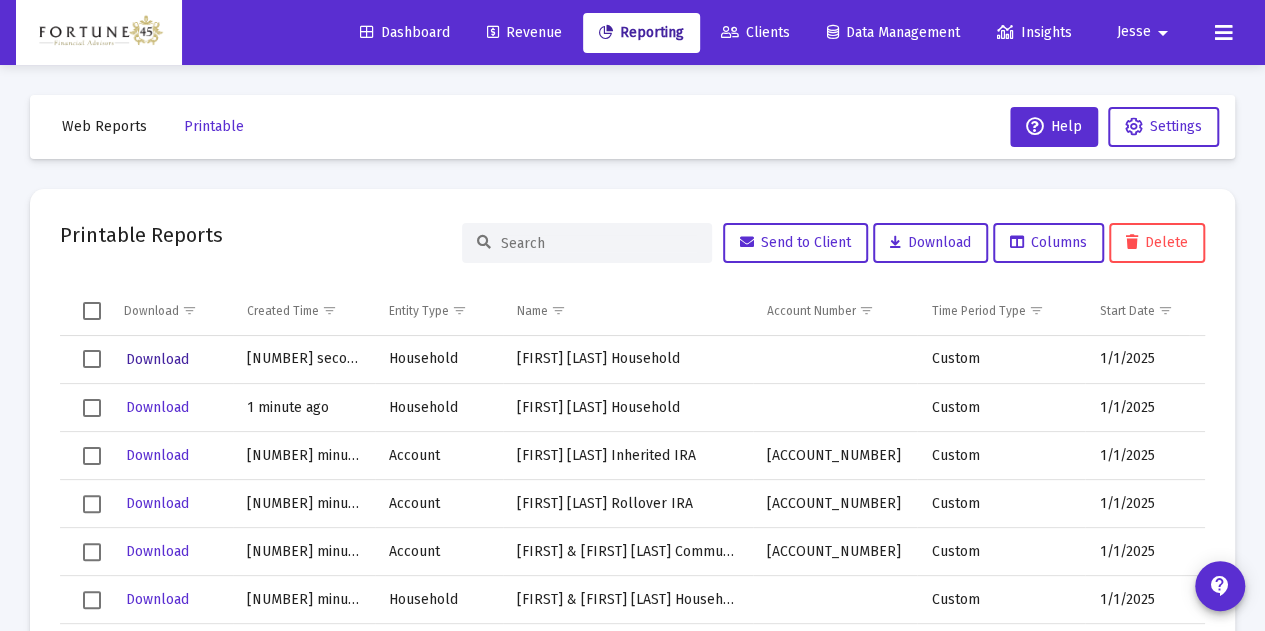 click on "Download" 